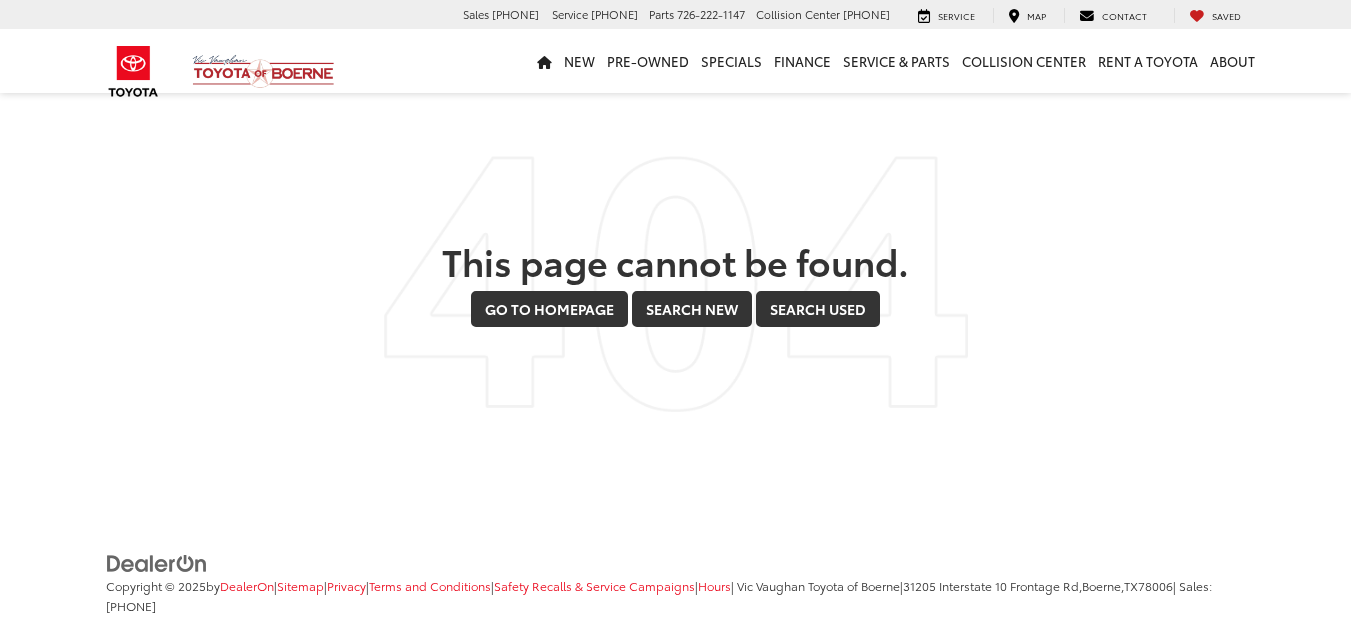 scroll, scrollTop: 0, scrollLeft: 0, axis: both 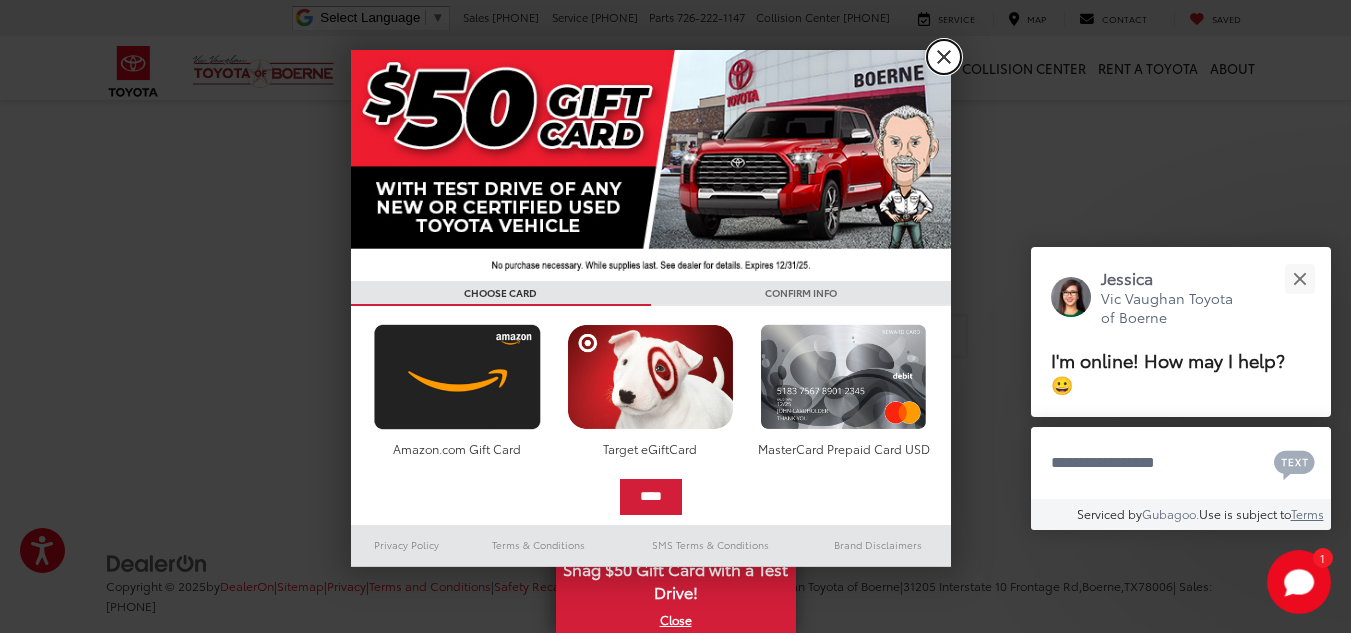 click on "X" at bounding box center (944, 57) 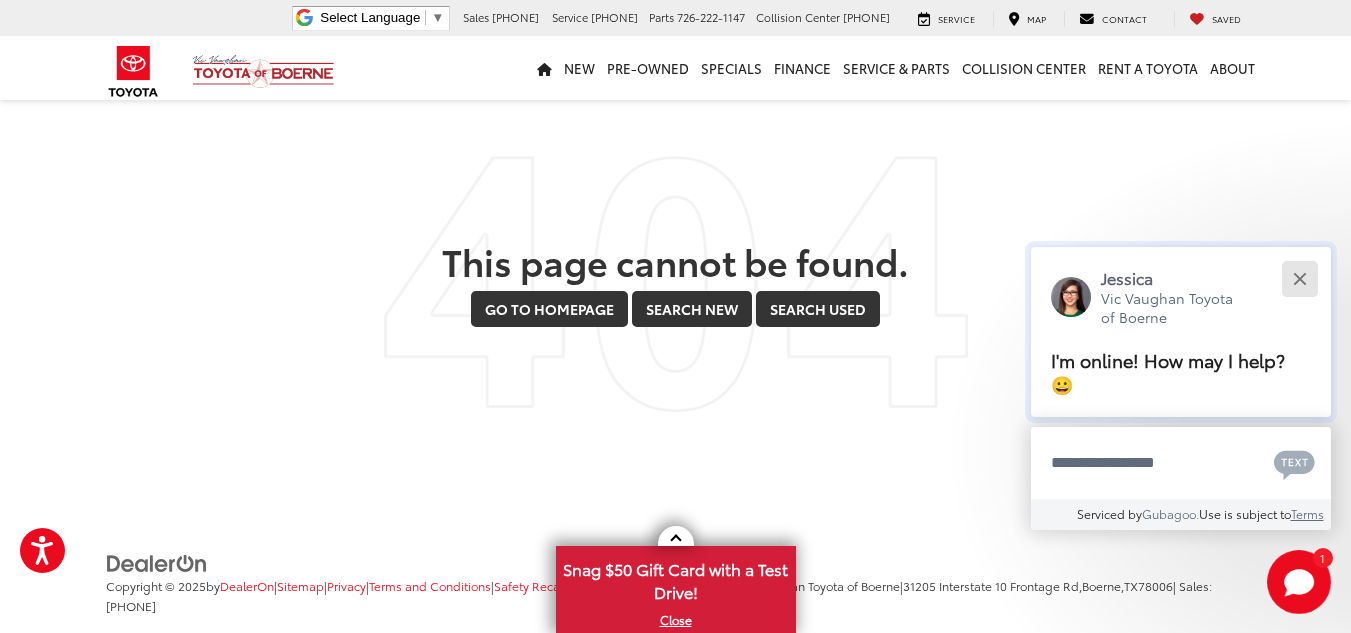 click at bounding box center [1299, 278] 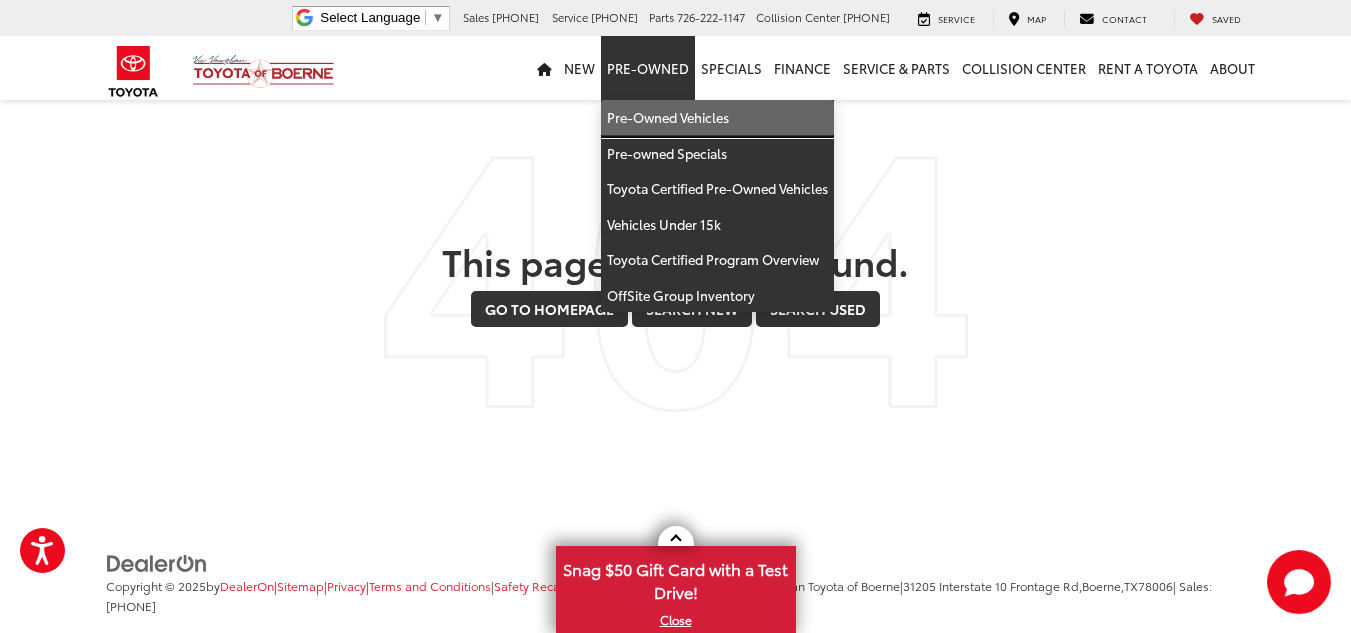 click on "Pre-Owned Vehicles" at bounding box center [717, 118] 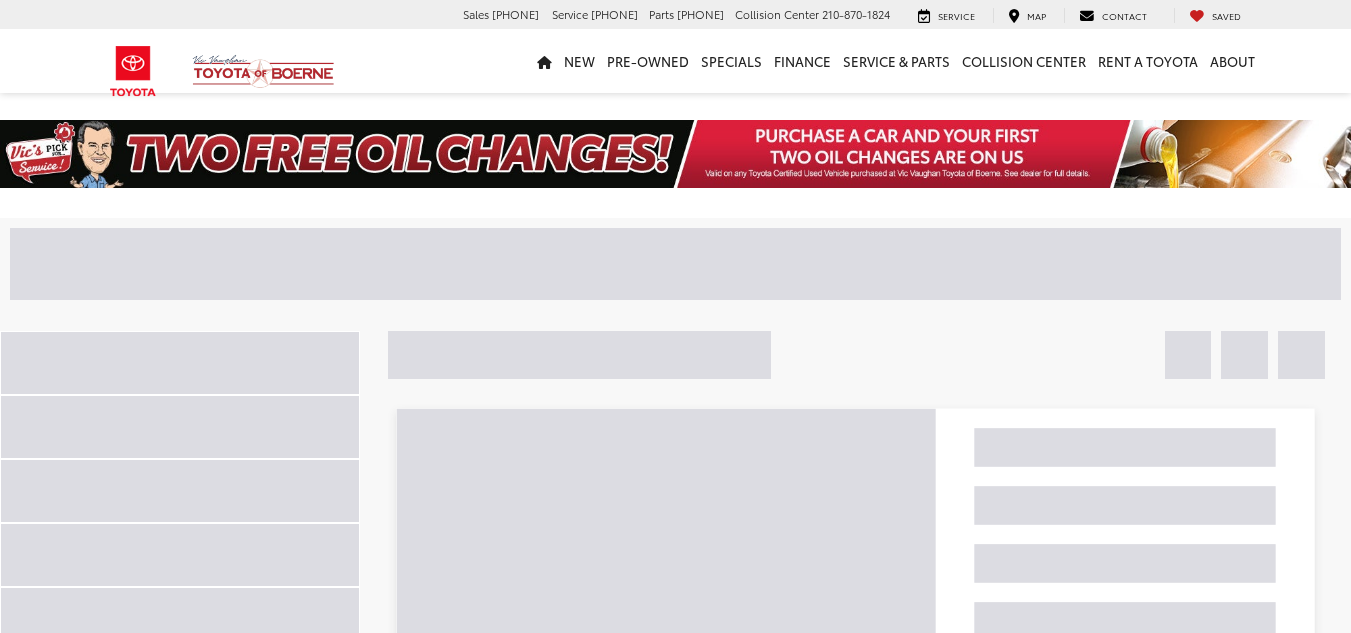 scroll, scrollTop: 0, scrollLeft: 0, axis: both 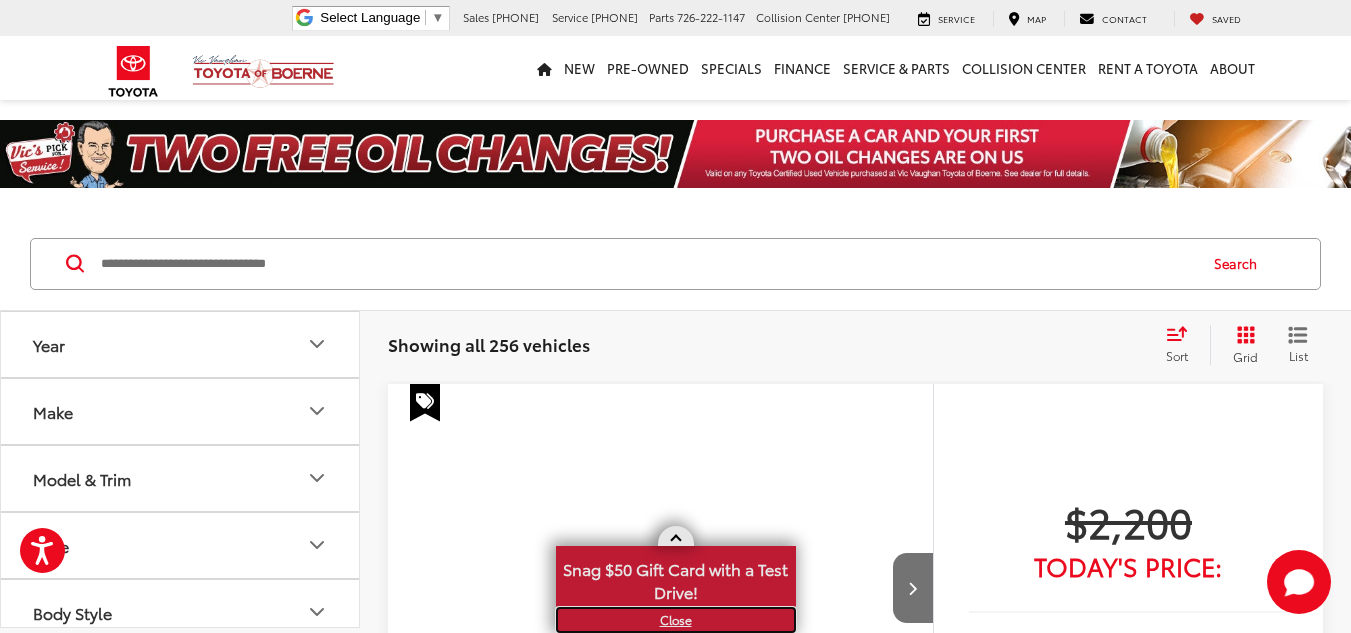 click on "X" at bounding box center (676, 620) 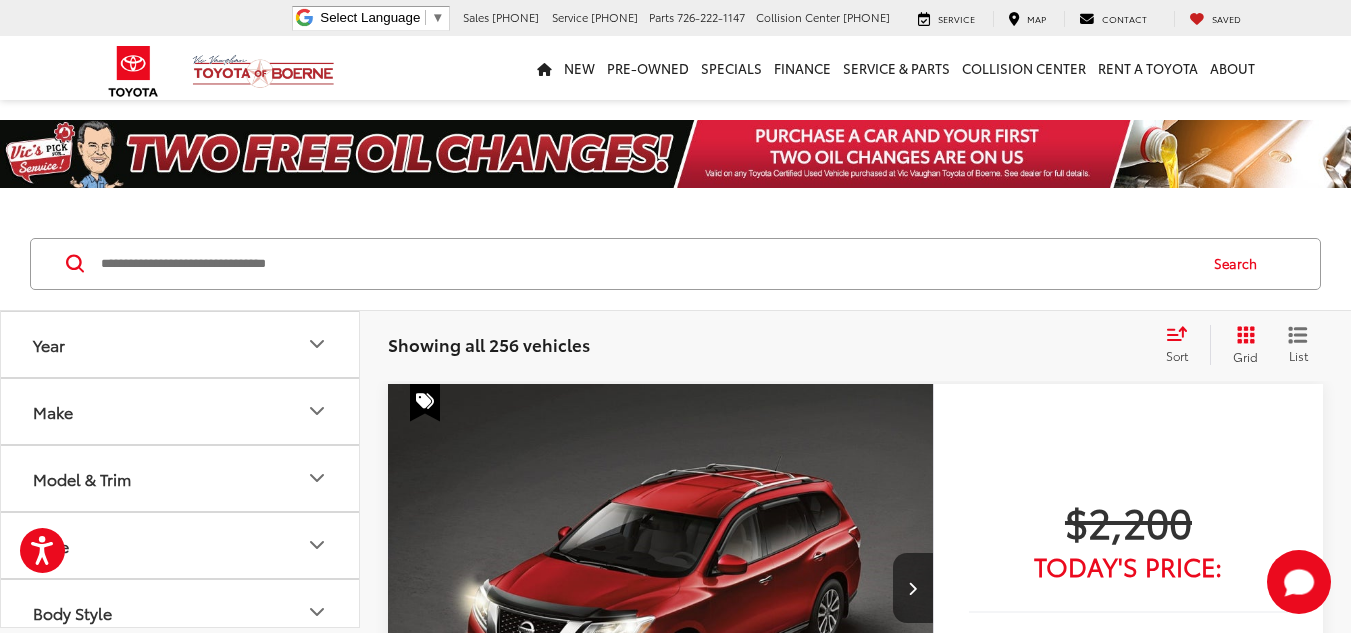 scroll, scrollTop: 317, scrollLeft: 0, axis: vertical 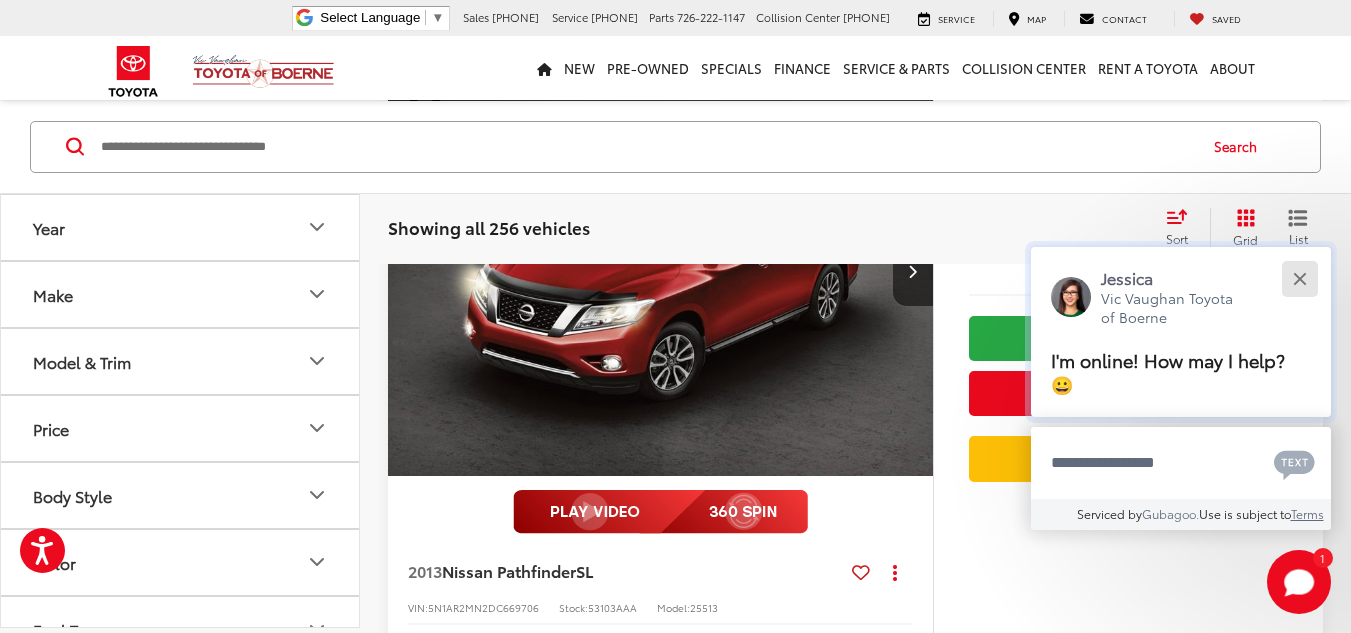 click at bounding box center [1299, 278] 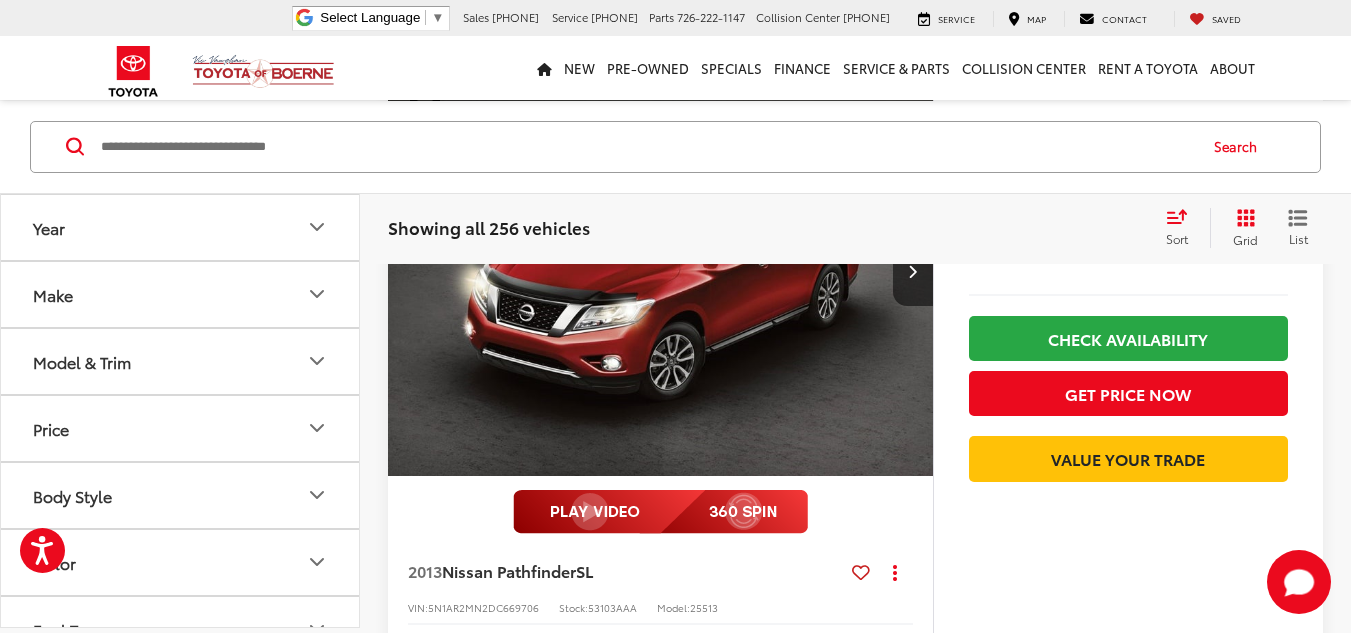 click 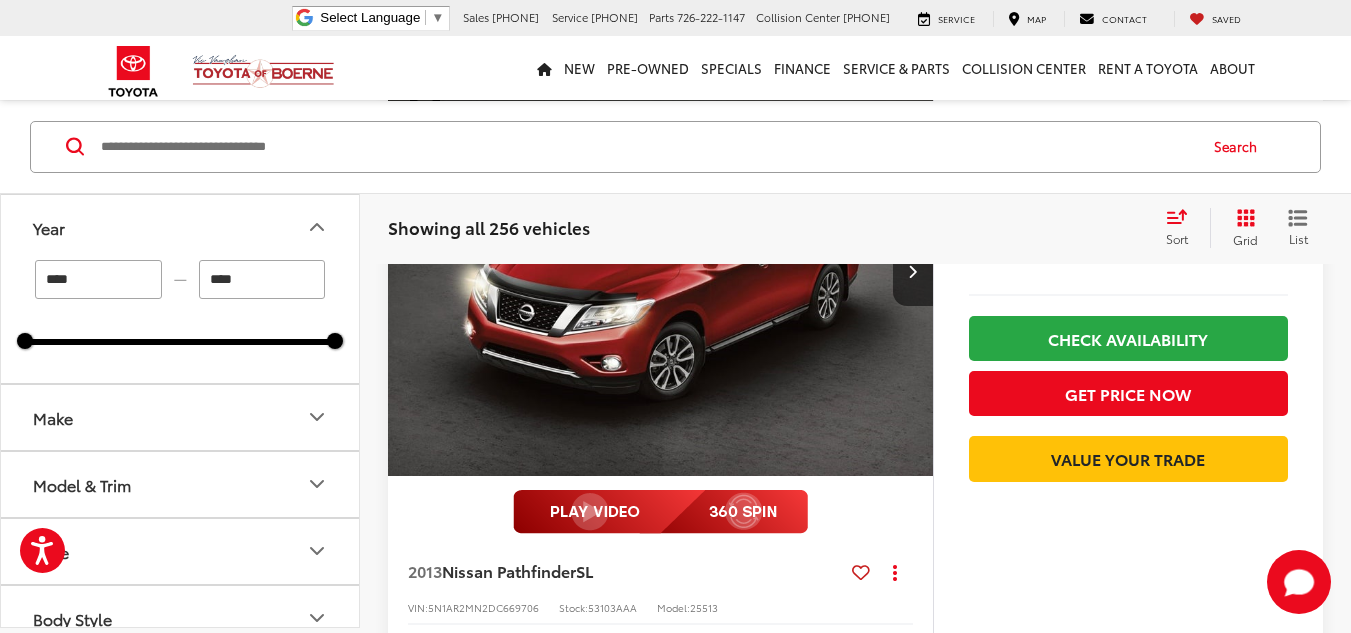 click on "****" at bounding box center (98, 278) 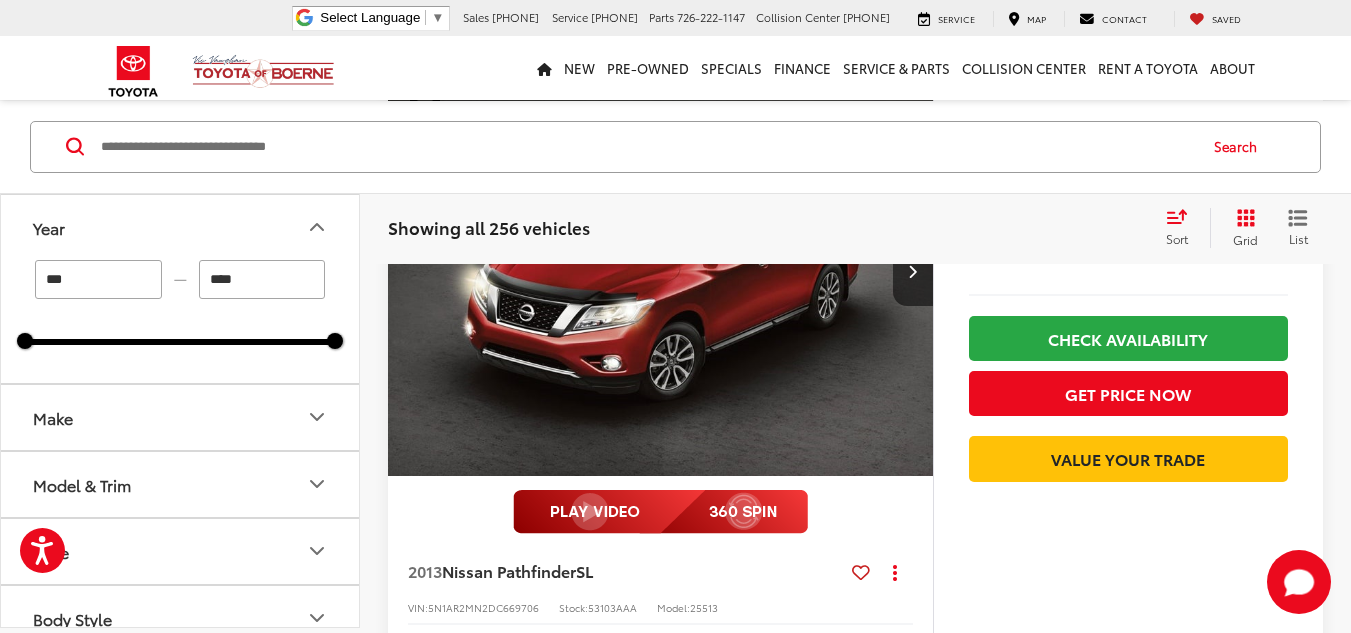 type on "****" 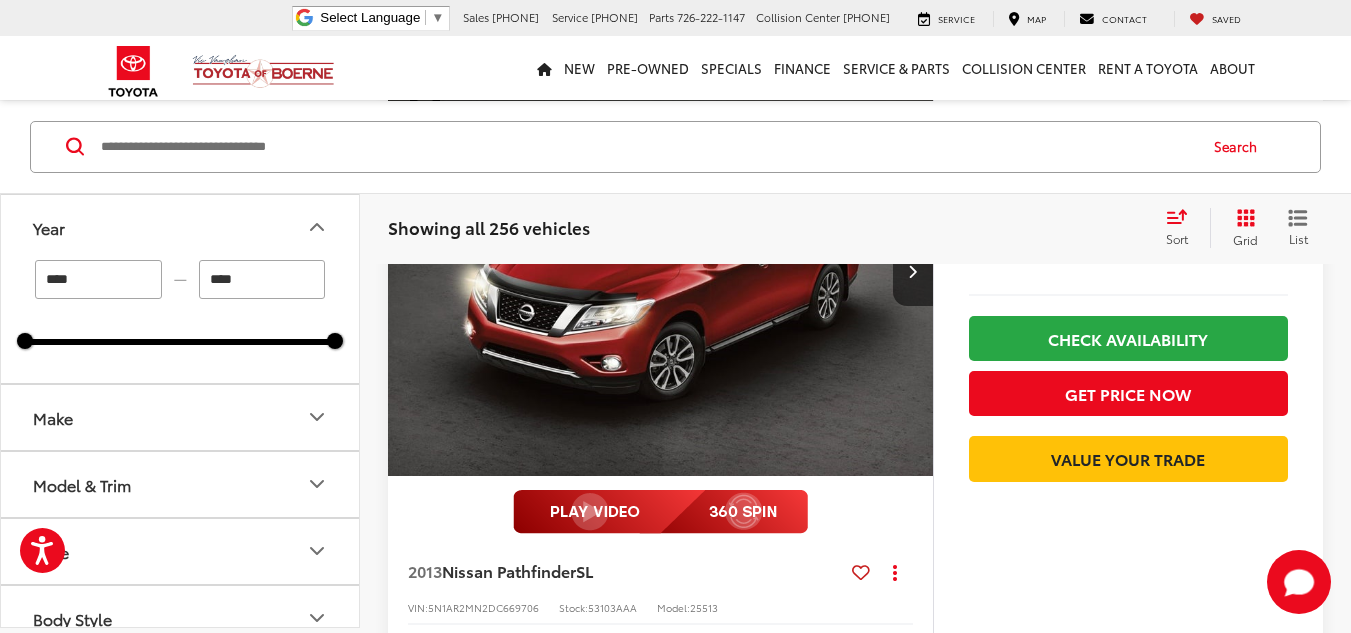 click 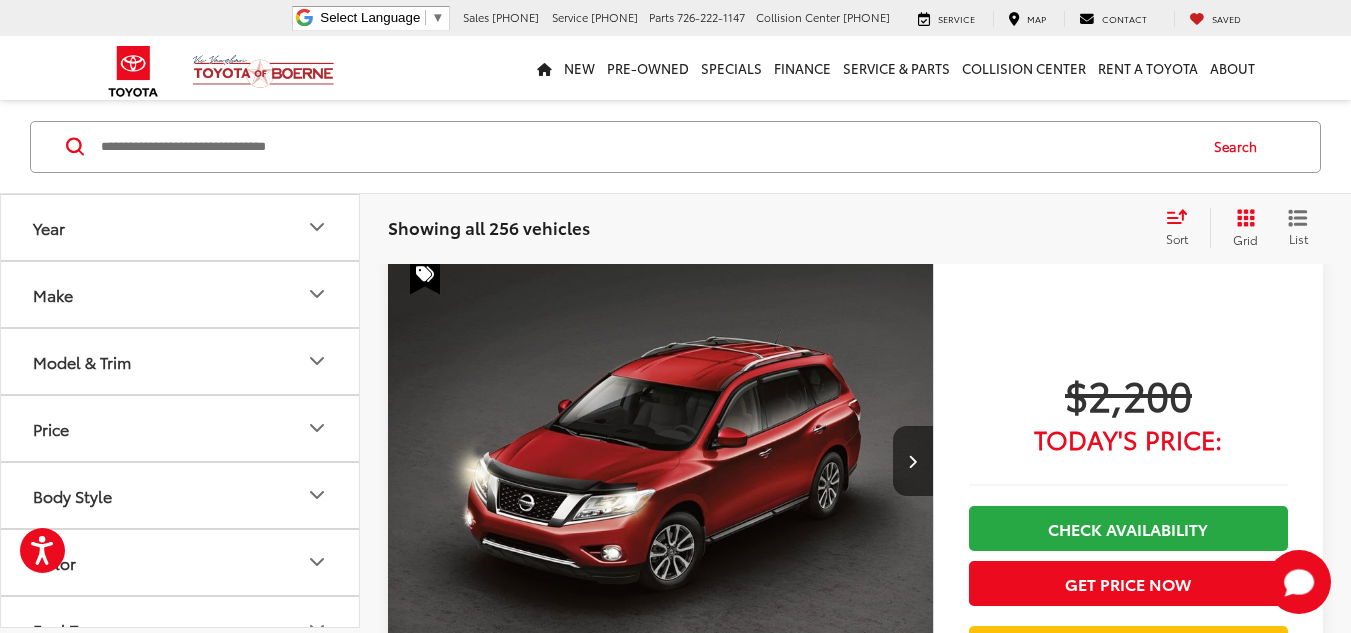 scroll, scrollTop: 118, scrollLeft: 0, axis: vertical 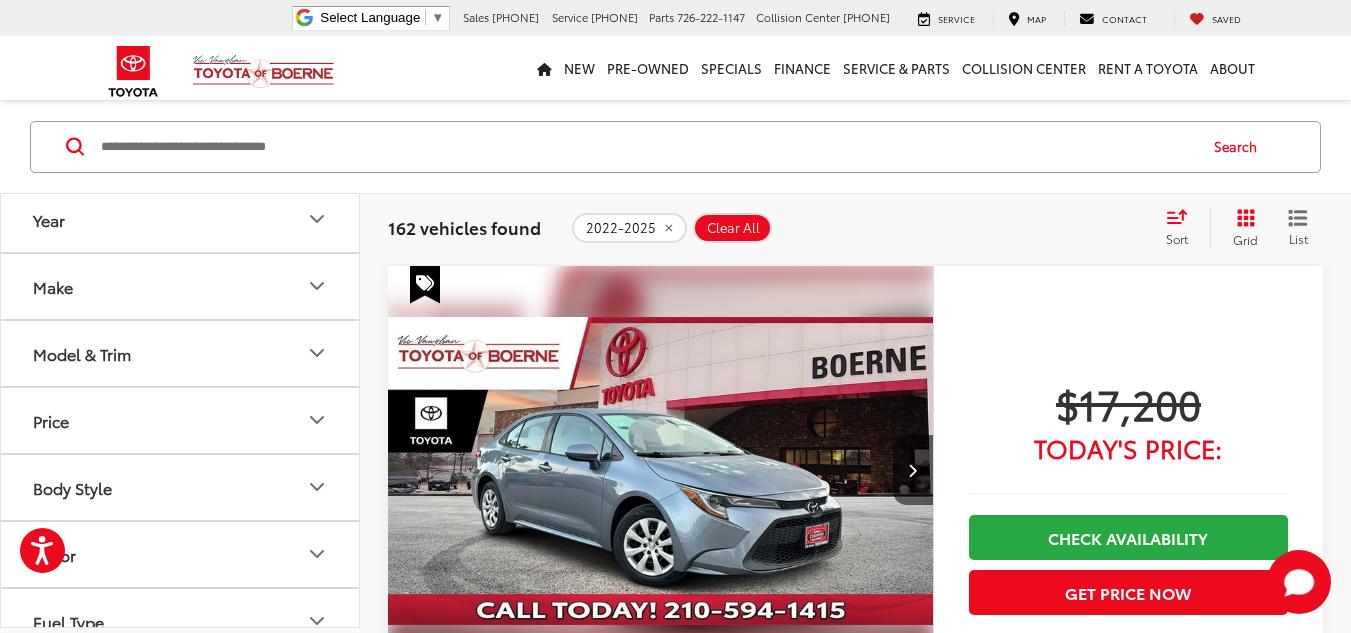 click on "Price" at bounding box center [181, 419] 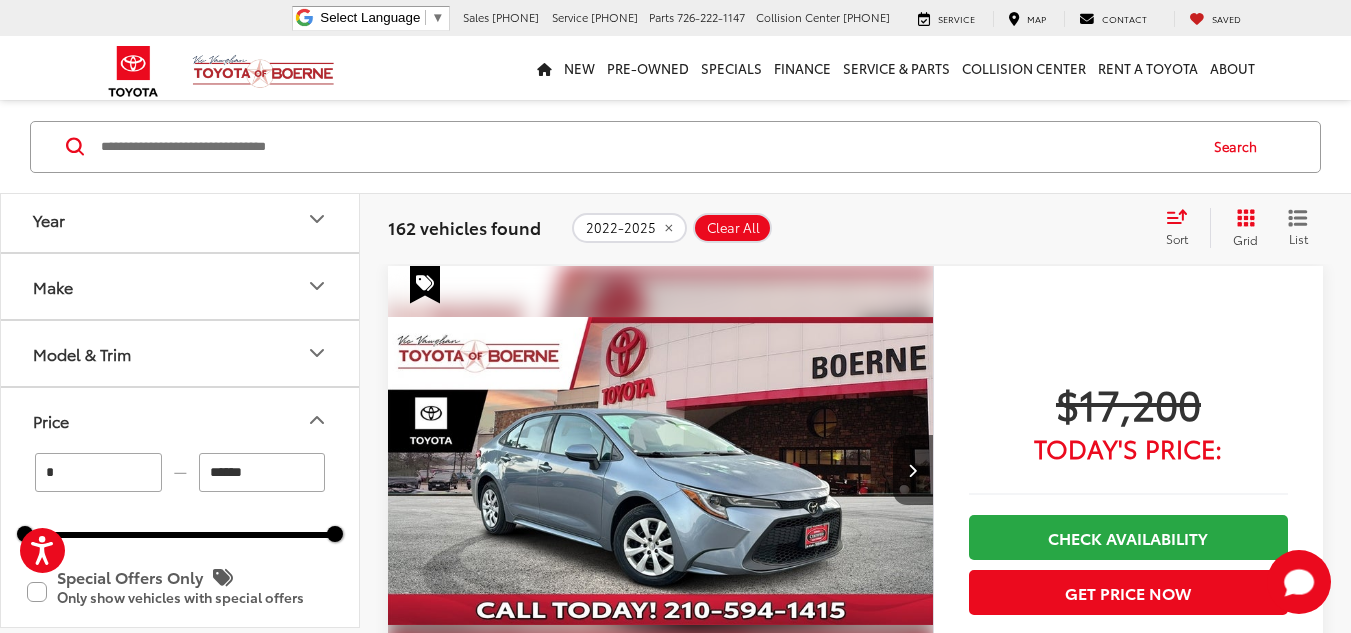 drag, startPoint x: 266, startPoint y: 473, endPoint x: 159, endPoint y: 473, distance: 107 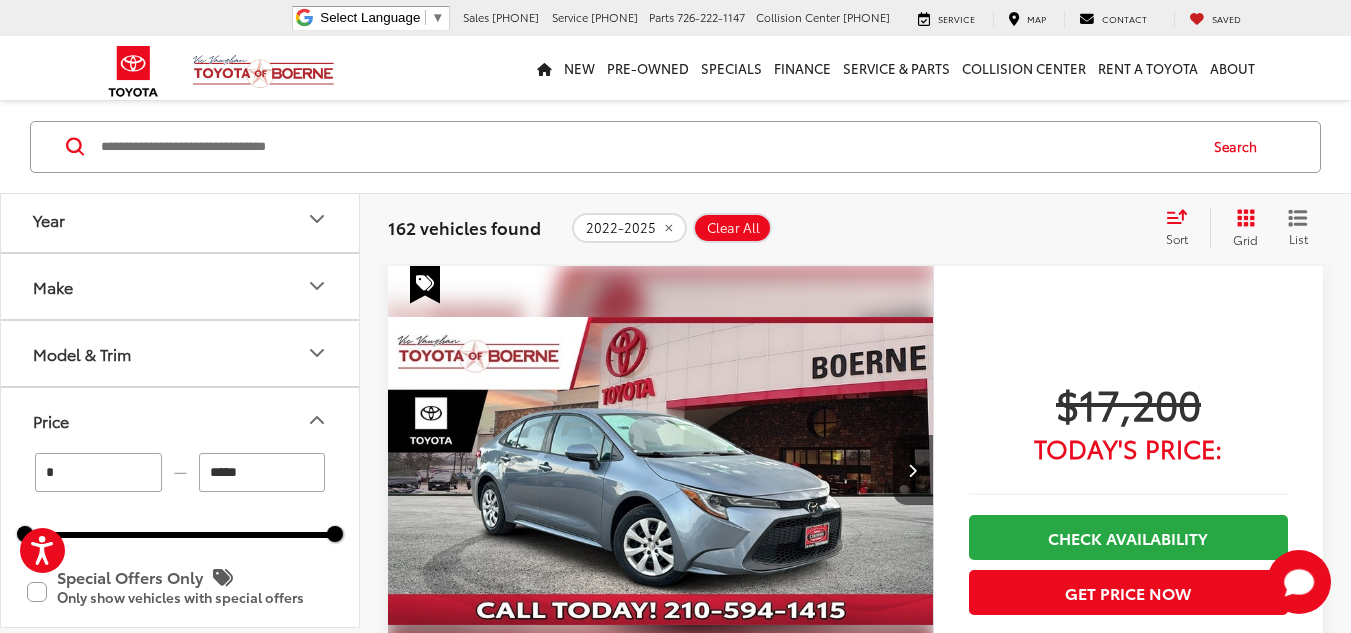 click on "*****" at bounding box center [262, 471] 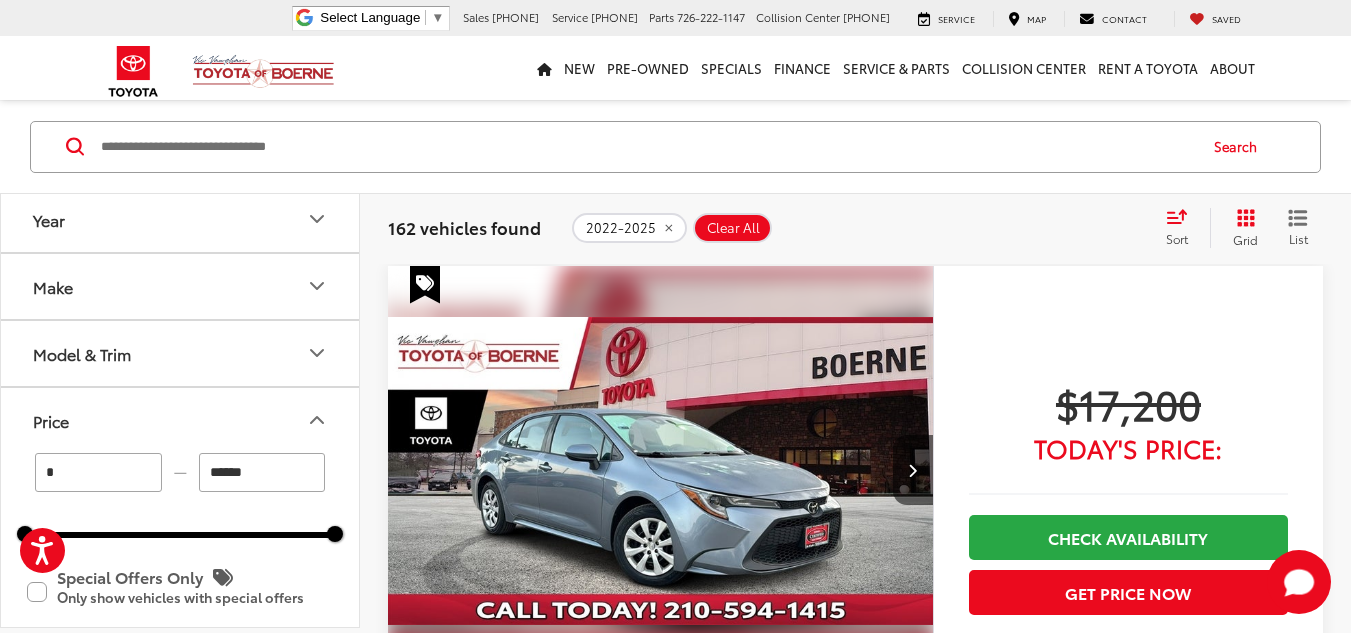 click 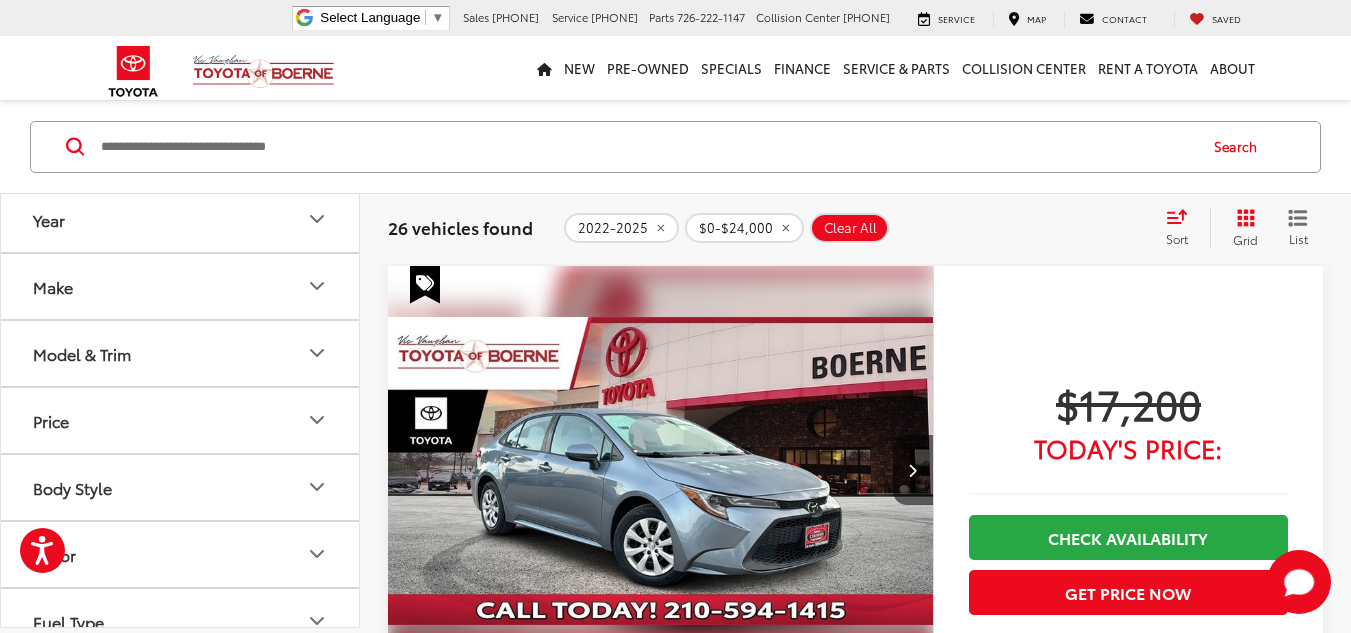 scroll, scrollTop: 298, scrollLeft: 0, axis: vertical 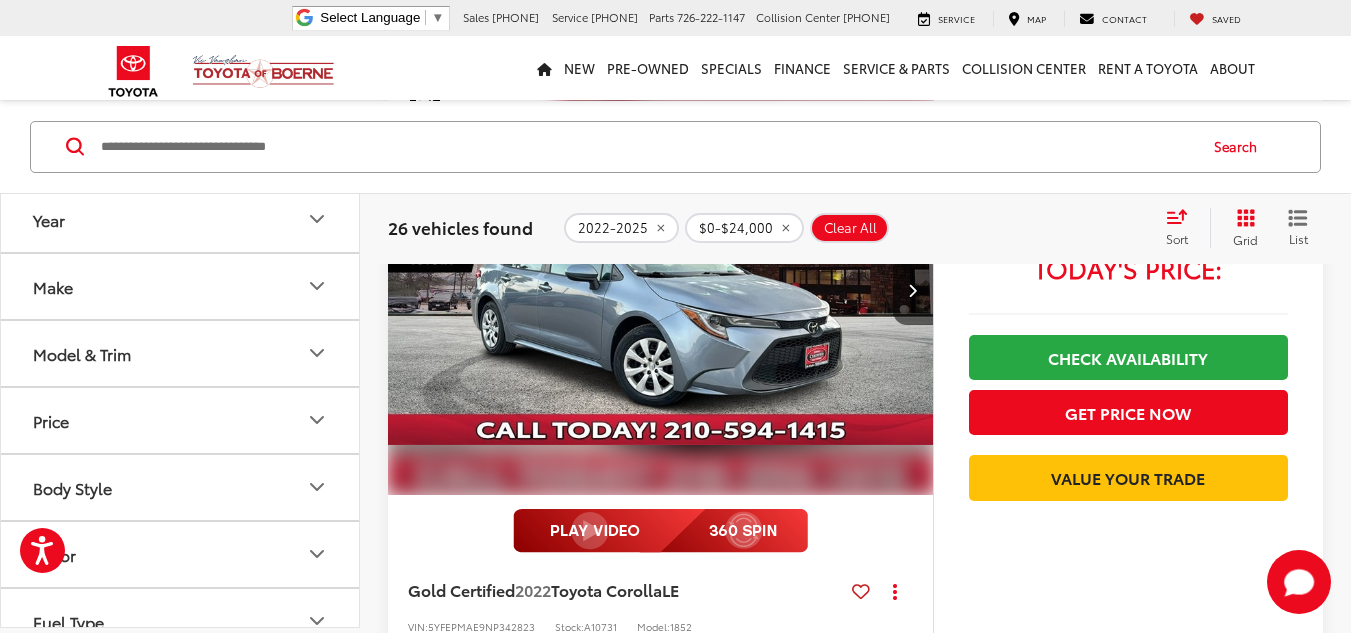 click 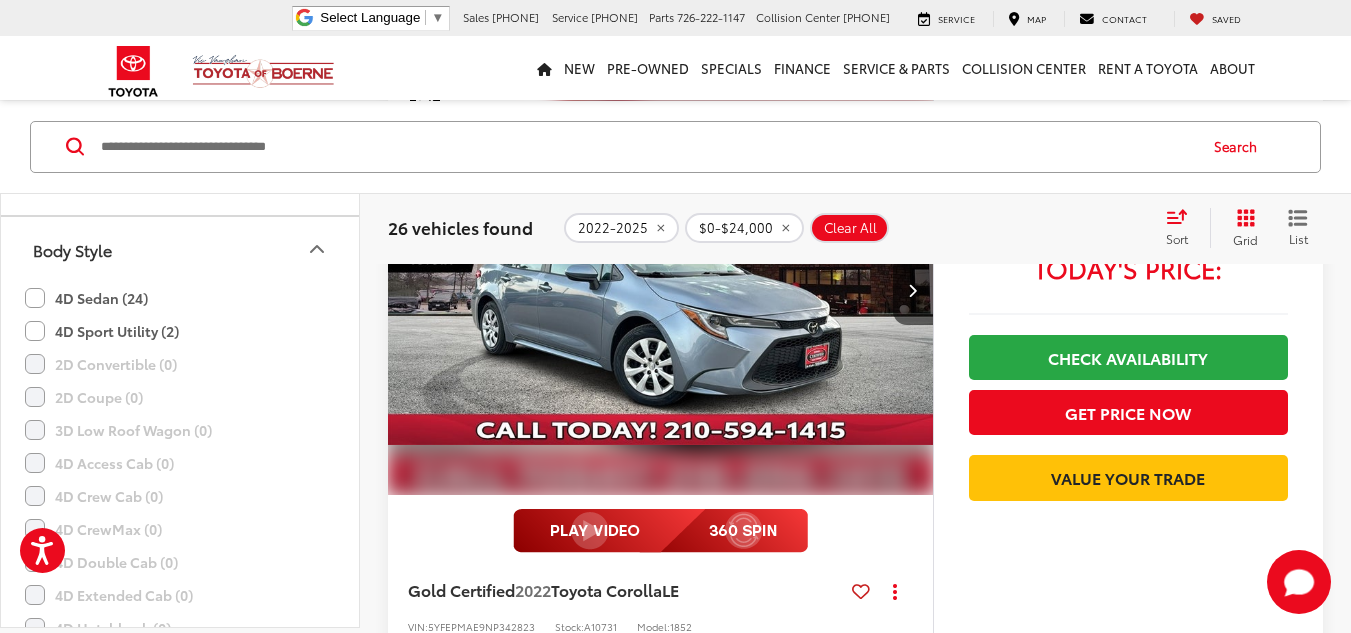 scroll, scrollTop: 245, scrollLeft: 0, axis: vertical 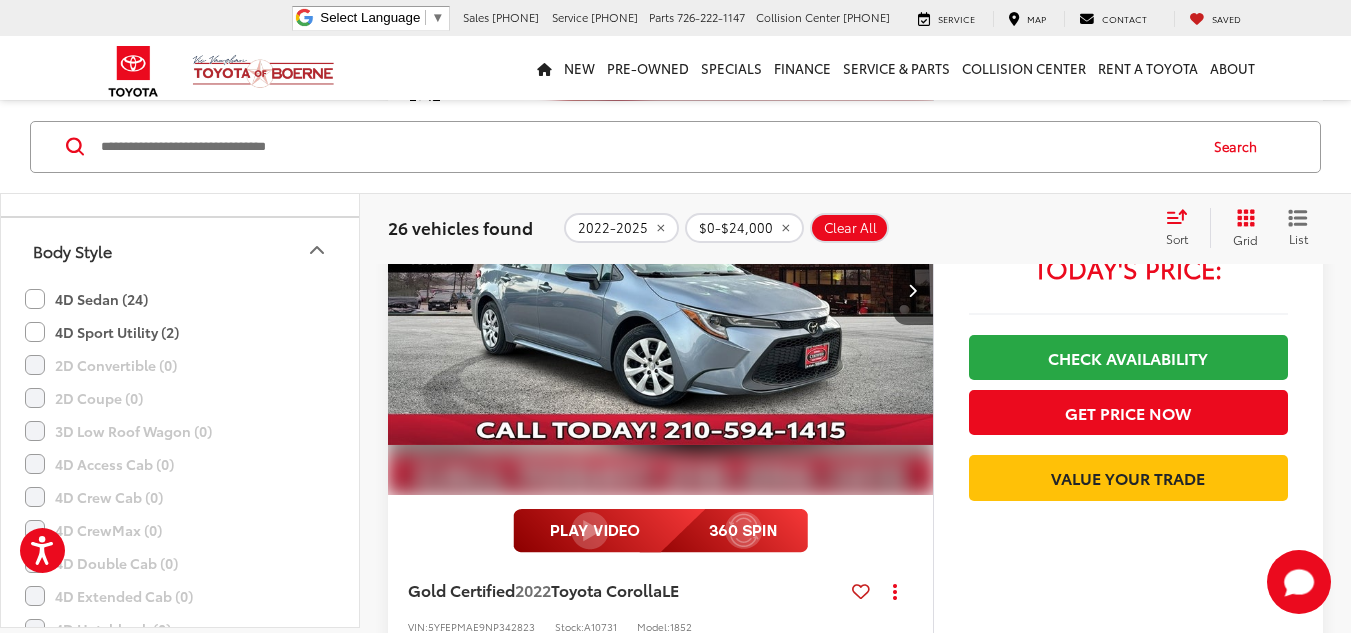 click 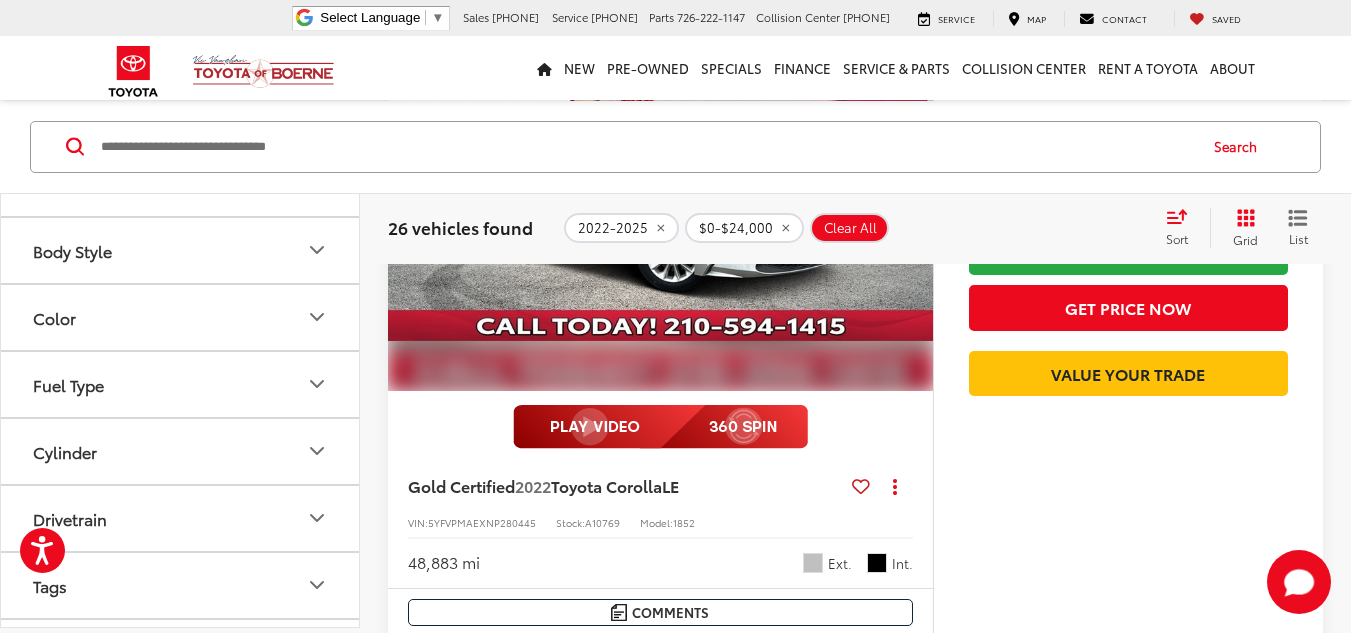 scroll, scrollTop: 2785, scrollLeft: 0, axis: vertical 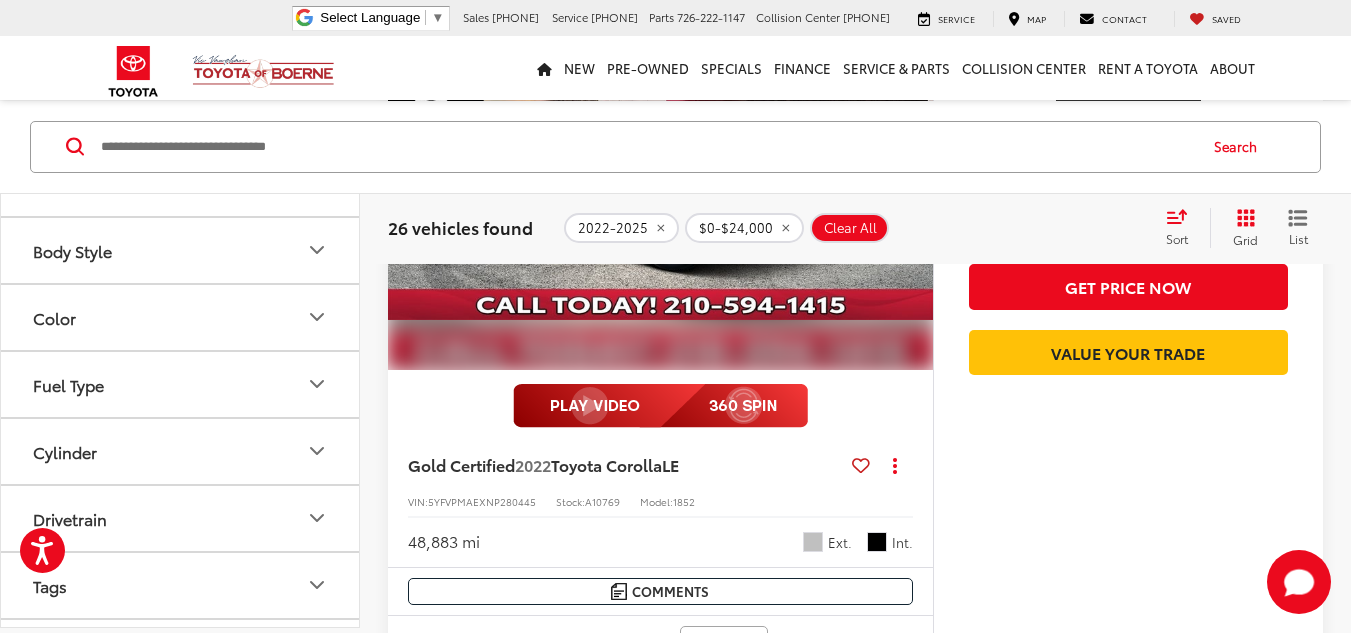 click 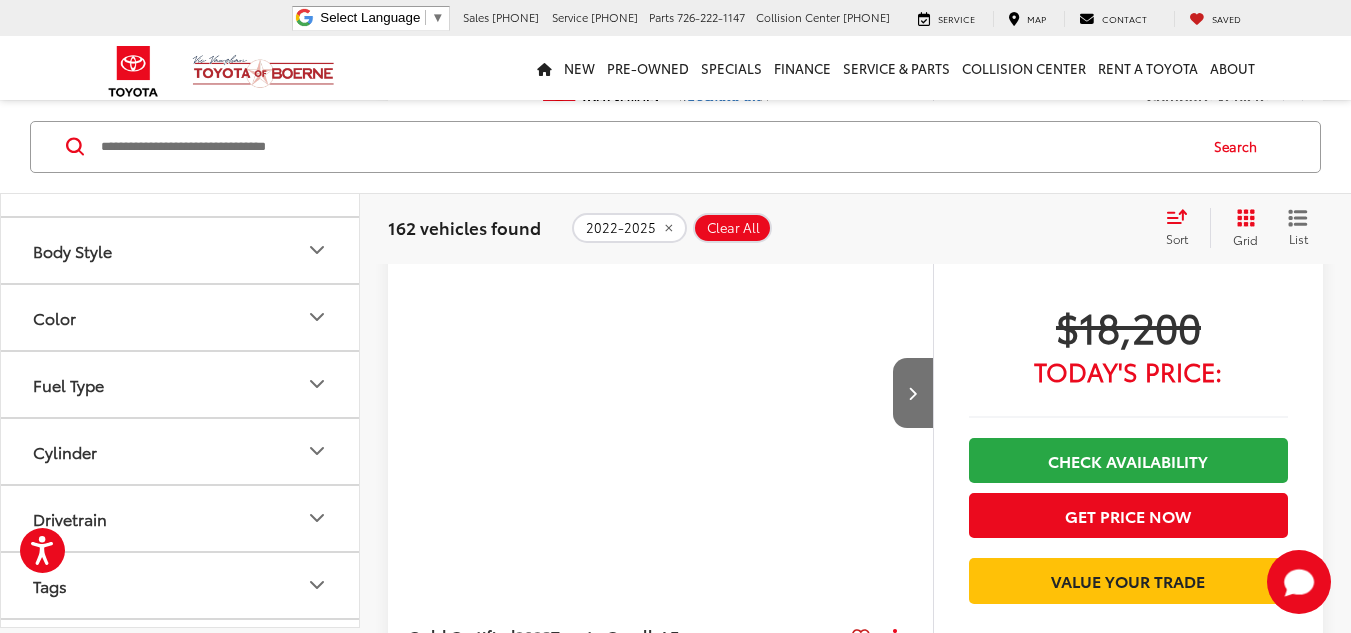 scroll, scrollTop: 118, scrollLeft: 0, axis: vertical 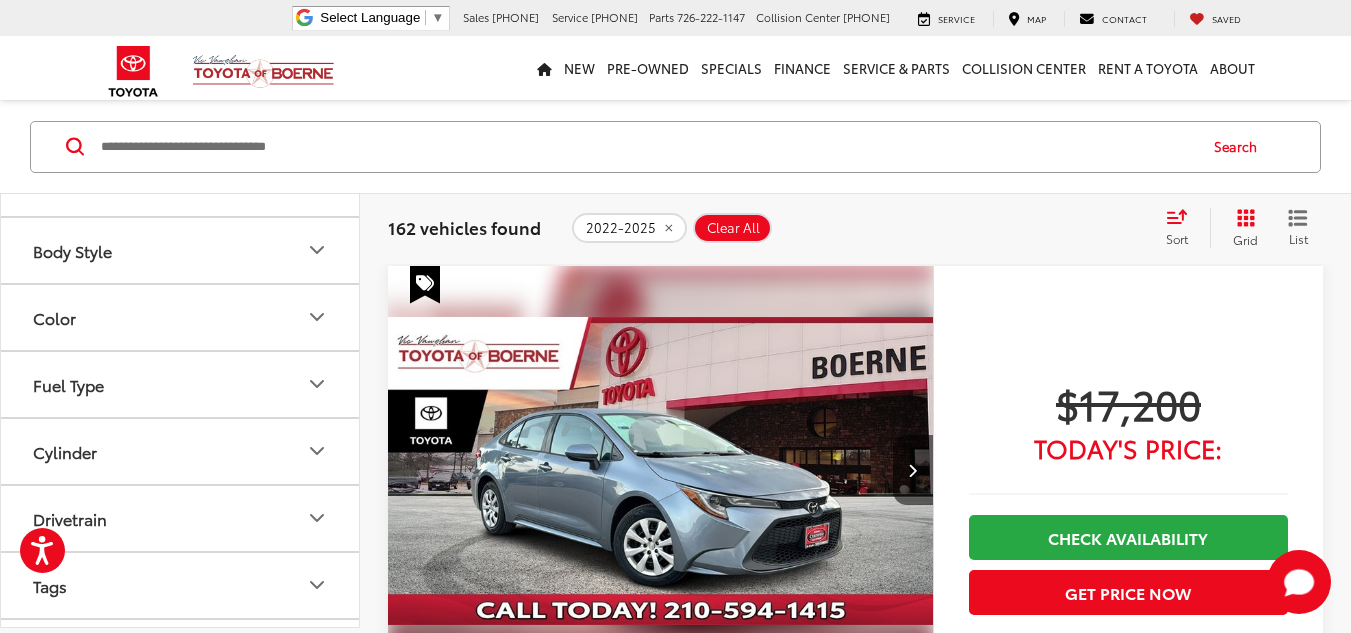 click 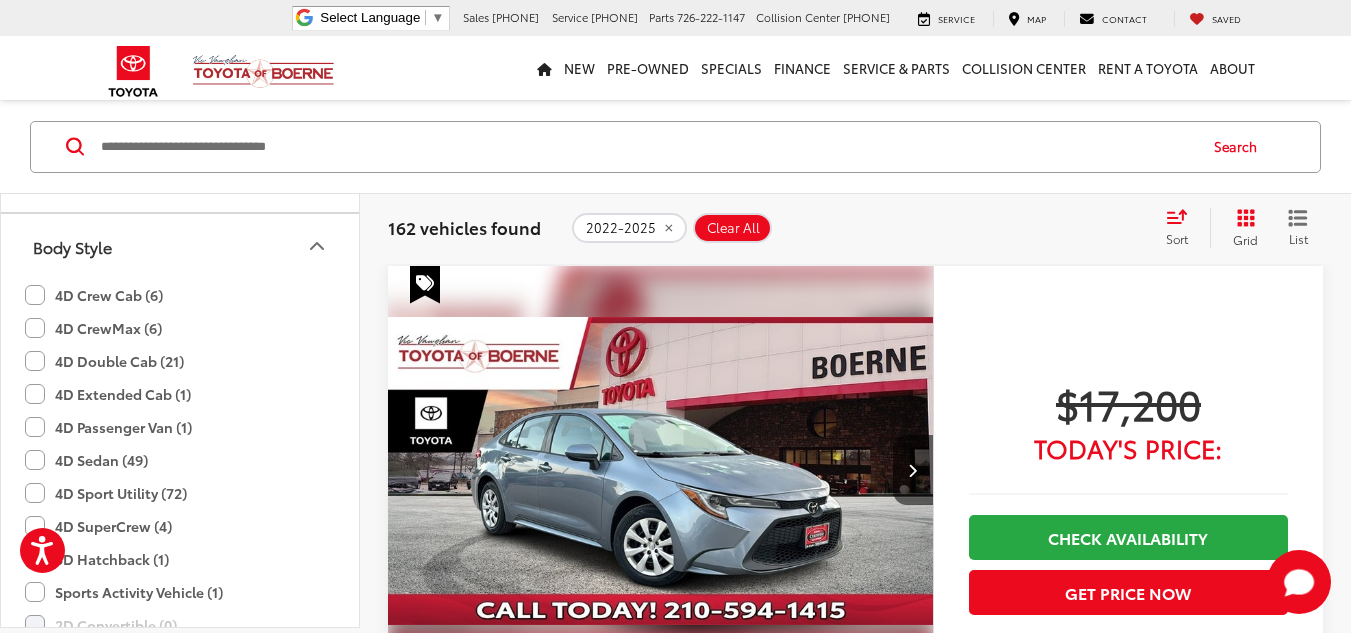scroll, scrollTop: 246, scrollLeft: 0, axis: vertical 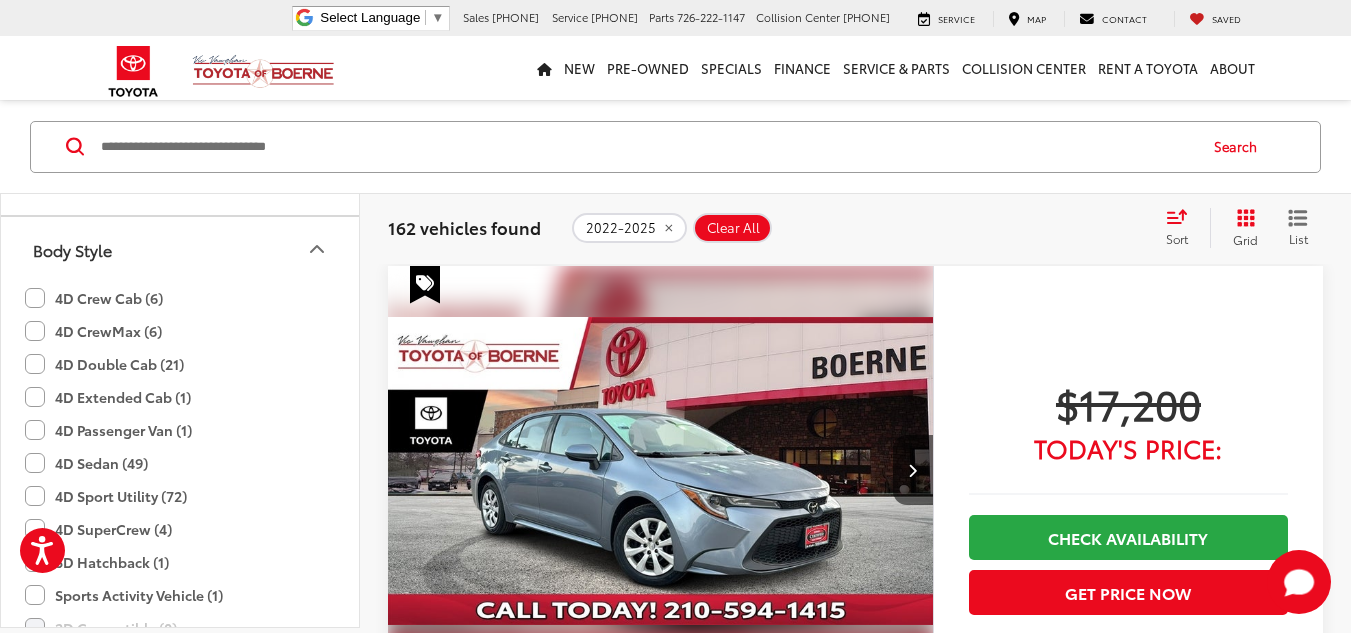 click 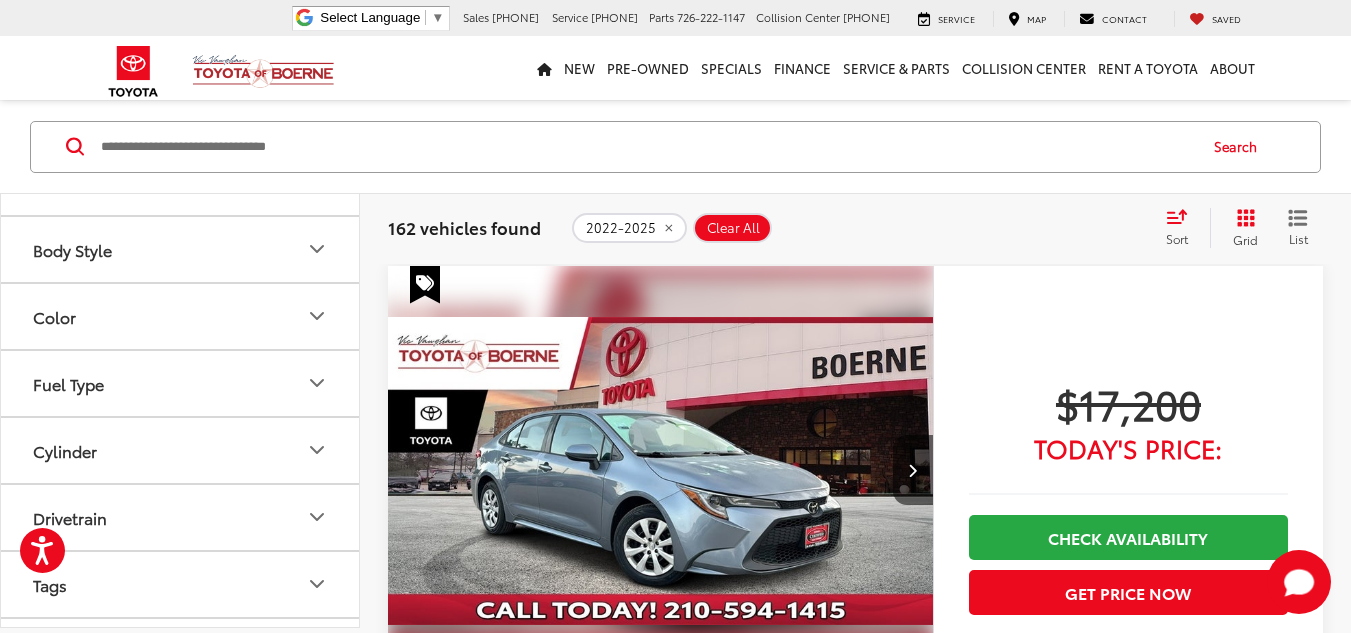 click 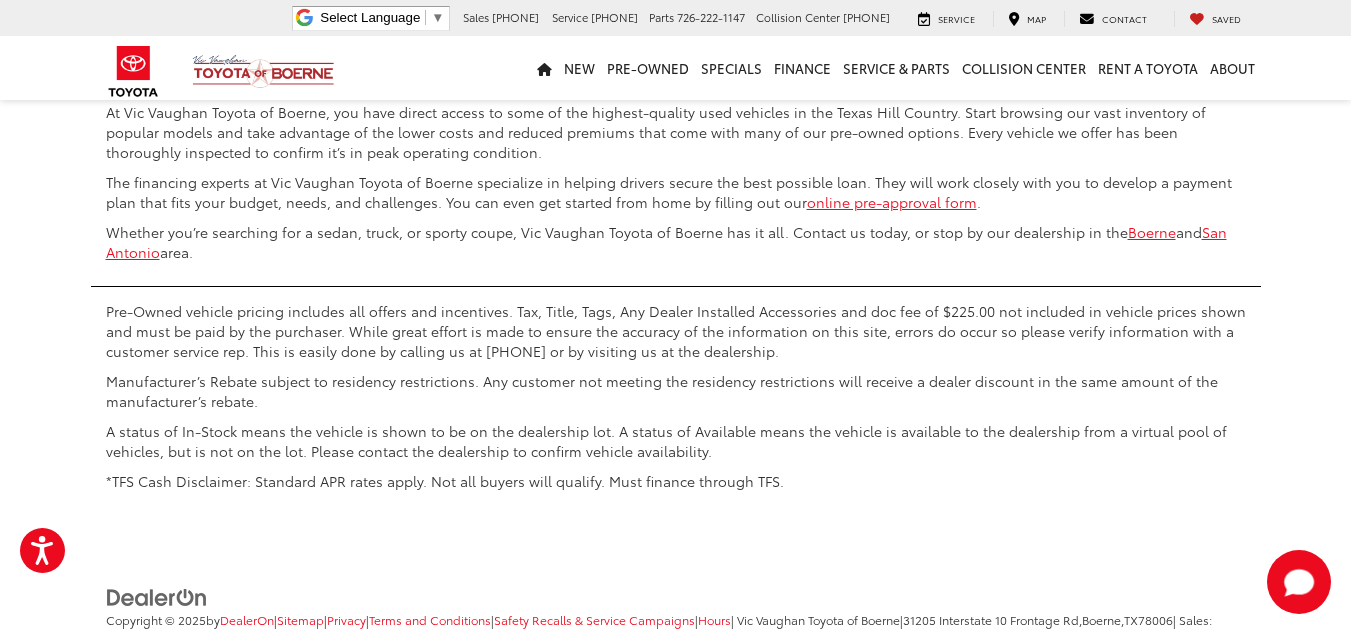 scroll, scrollTop: 4639, scrollLeft: 0, axis: vertical 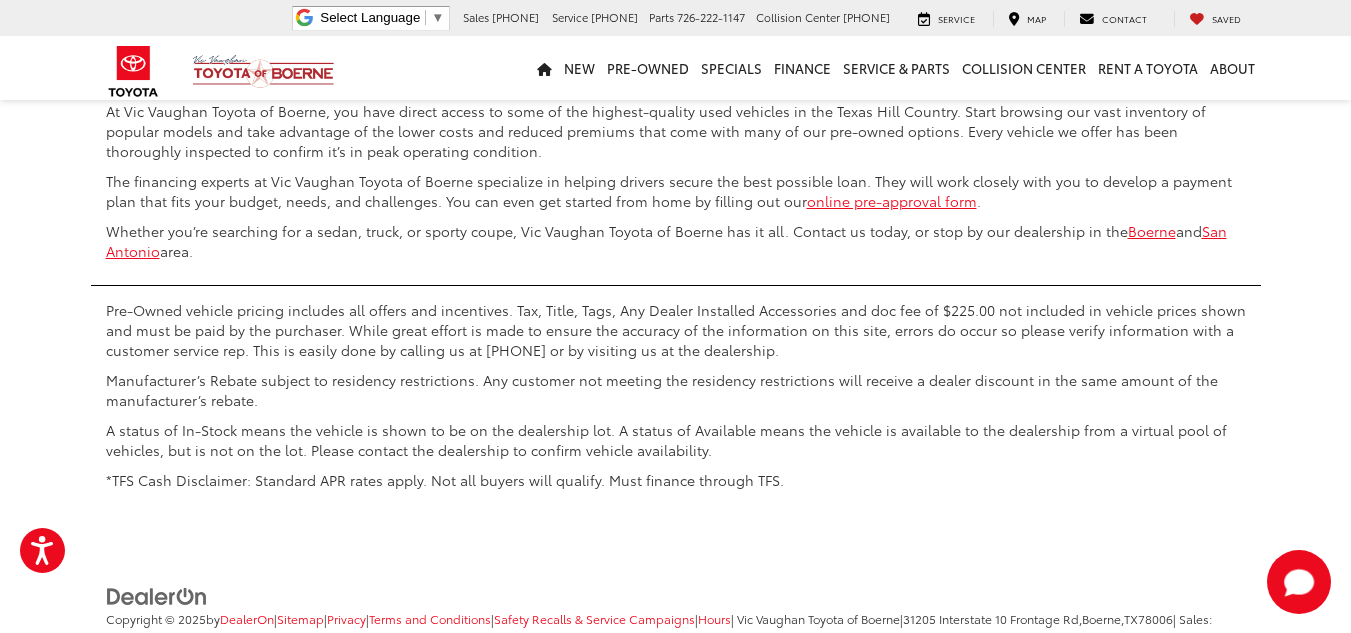 click on "Last" at bounding box center [1170, -21] 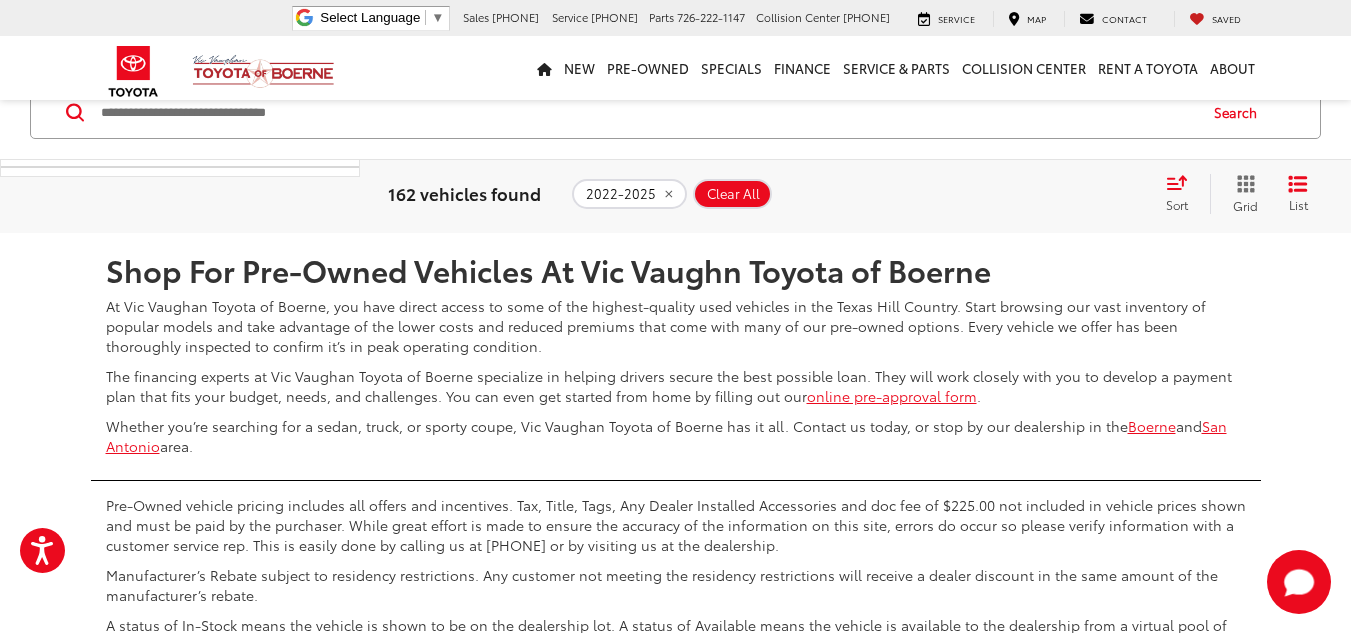 scroll, scrollTop: 2304, scrollLeft: 0, axis: vertical 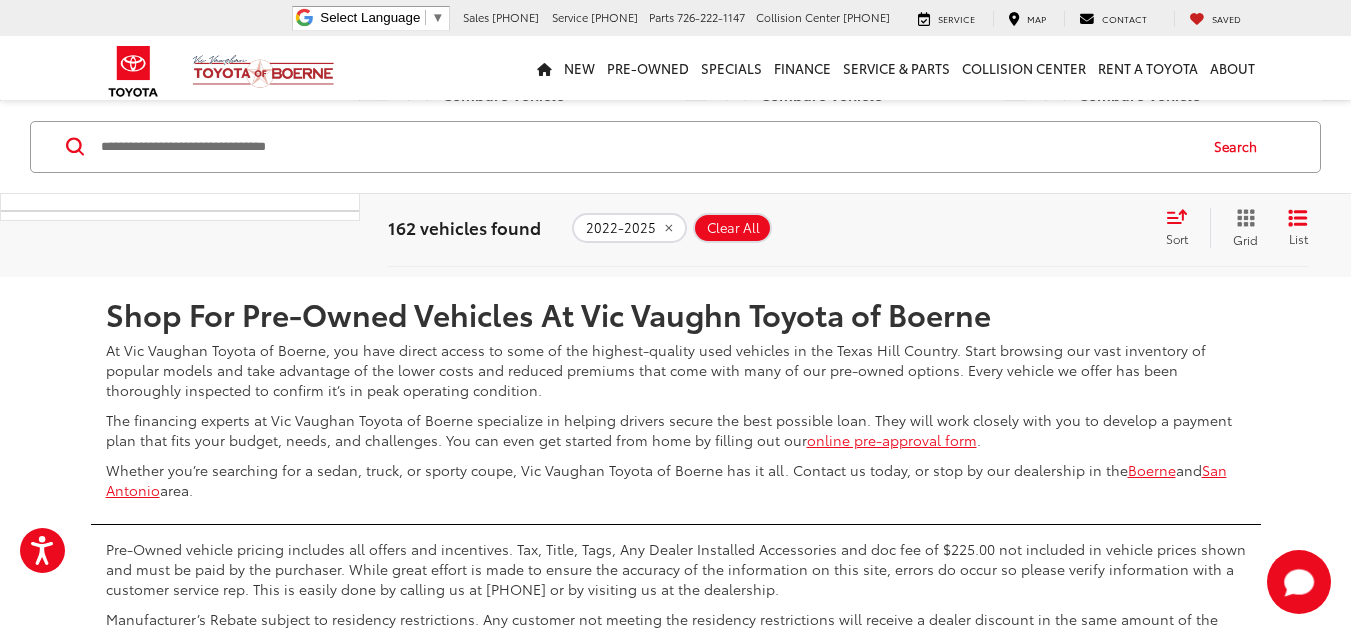 click on "10" at bounding box center (906, 218) 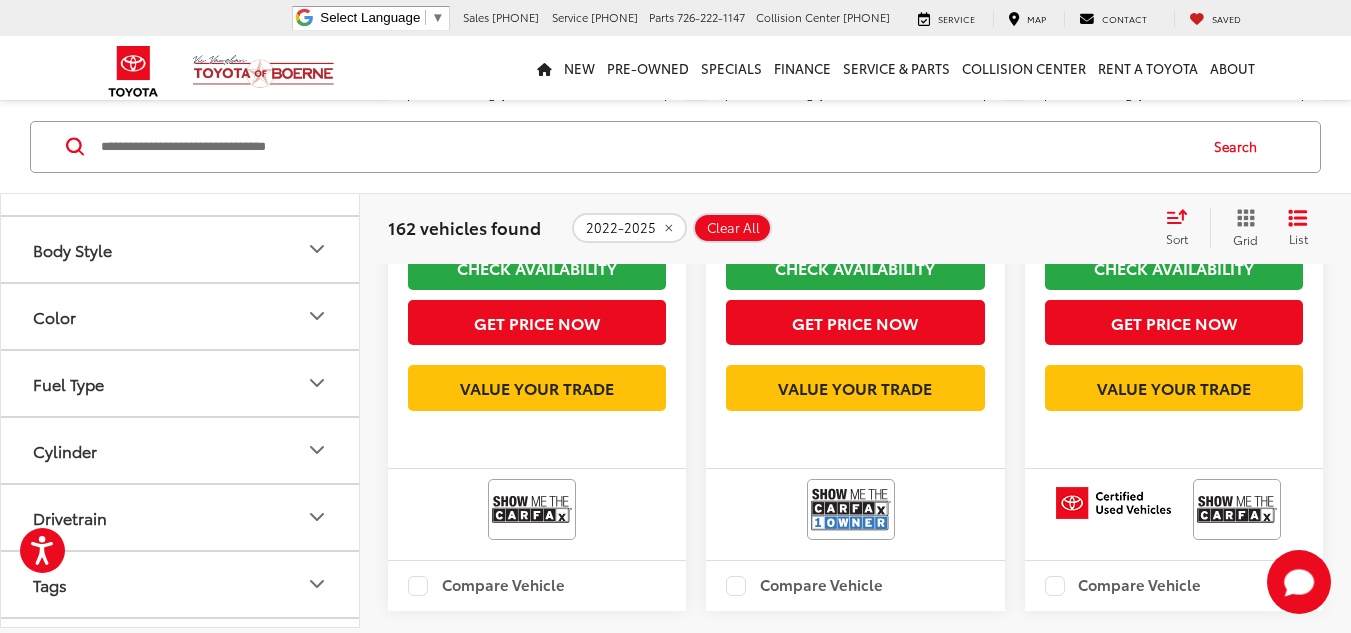 scroll, scrollTop: 860, scrollLeft: 0, axis: vertical 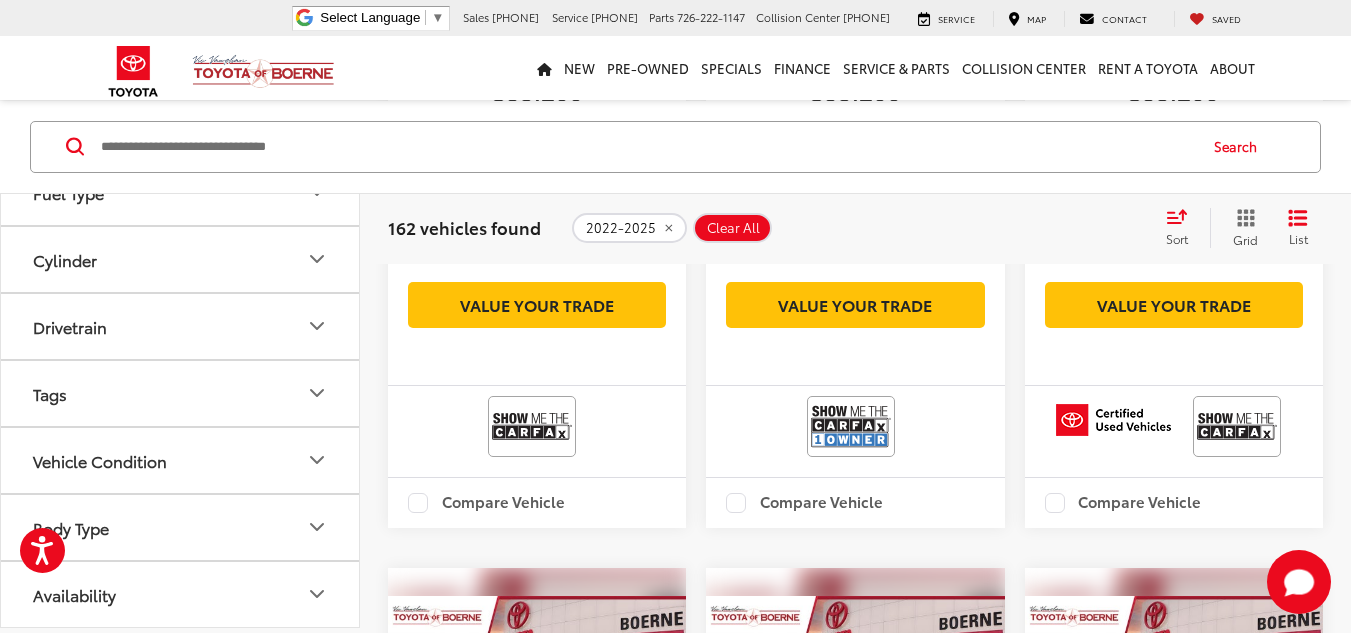 click 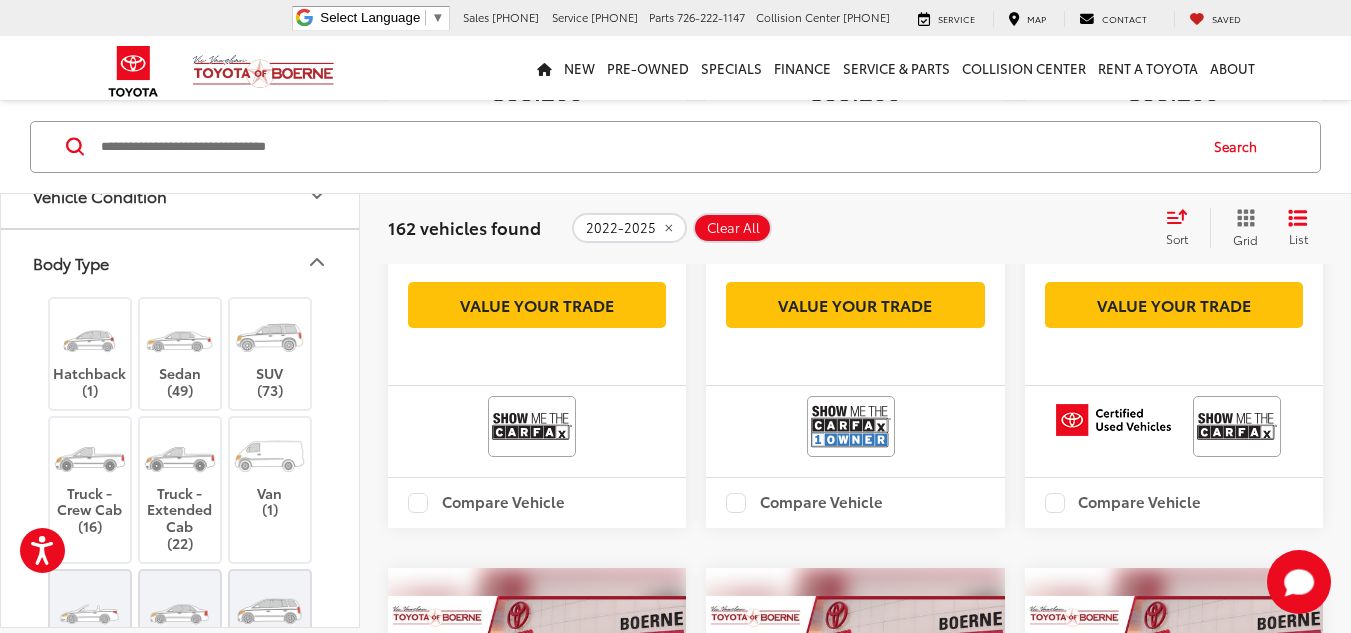scroll, scrollTop: 703, scrollLeft: 0, axis: vertical 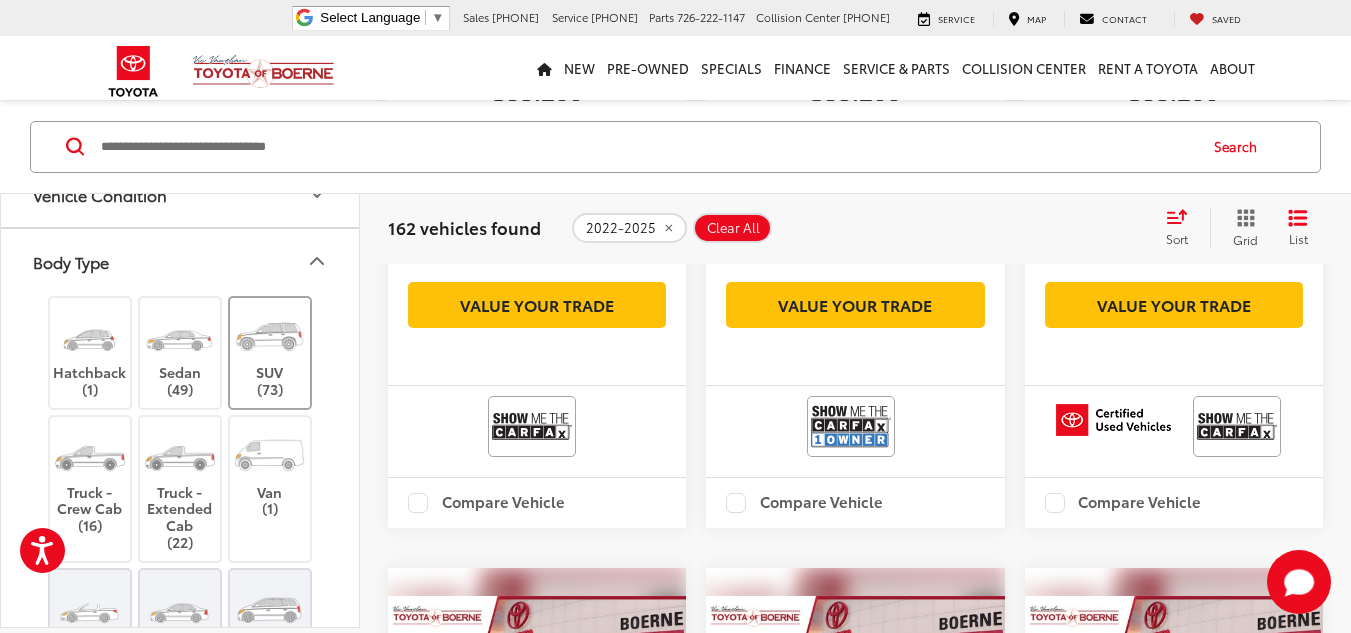 click on "SUV   (73)" at bounding box center [270, 353] 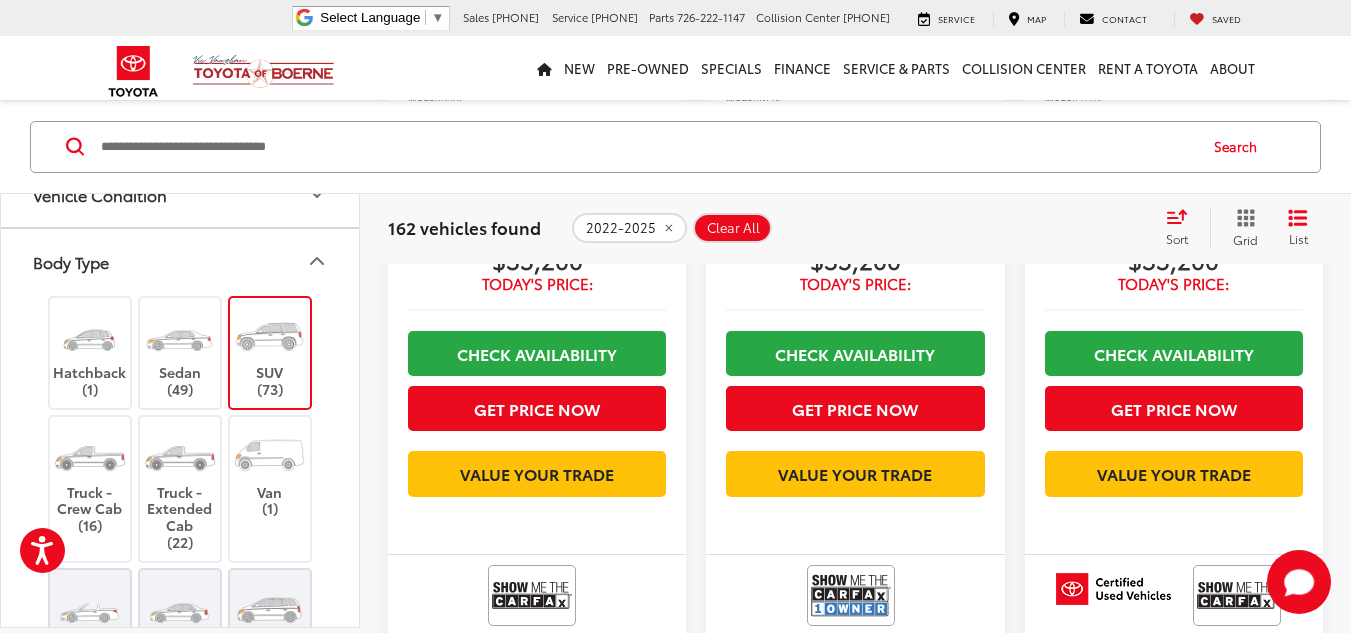 scroll, scrollTop: 118, scrollLeft: 0, axis: vertical 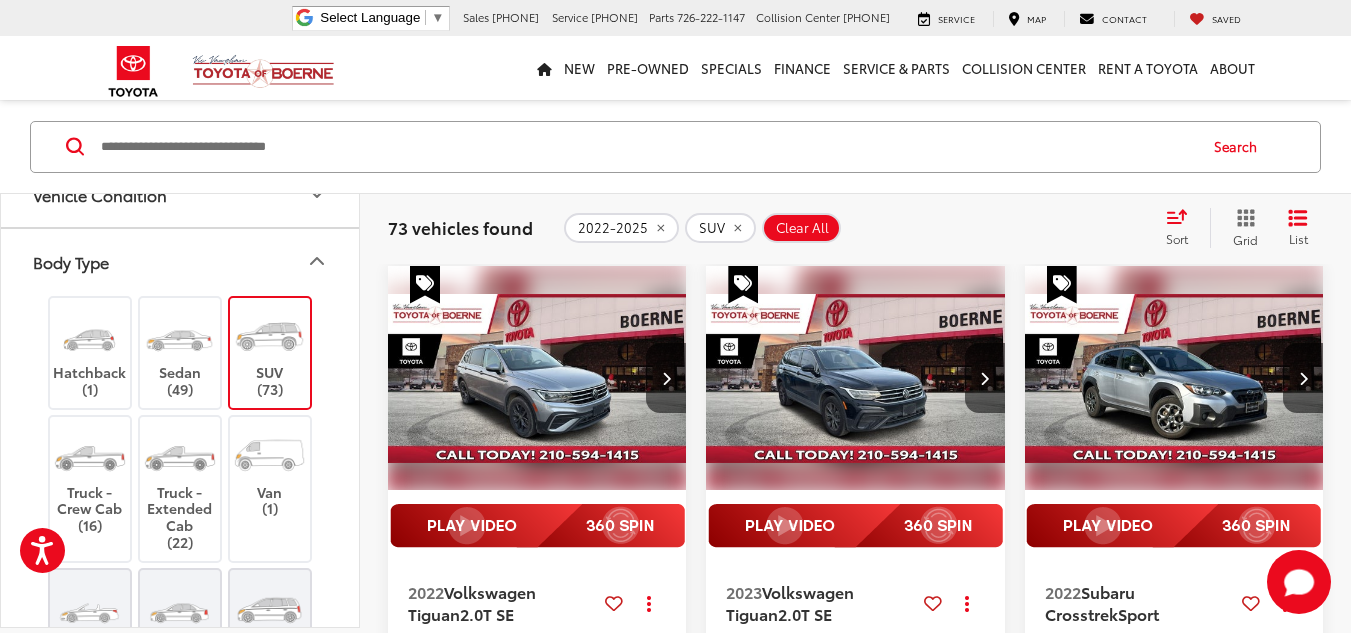 click 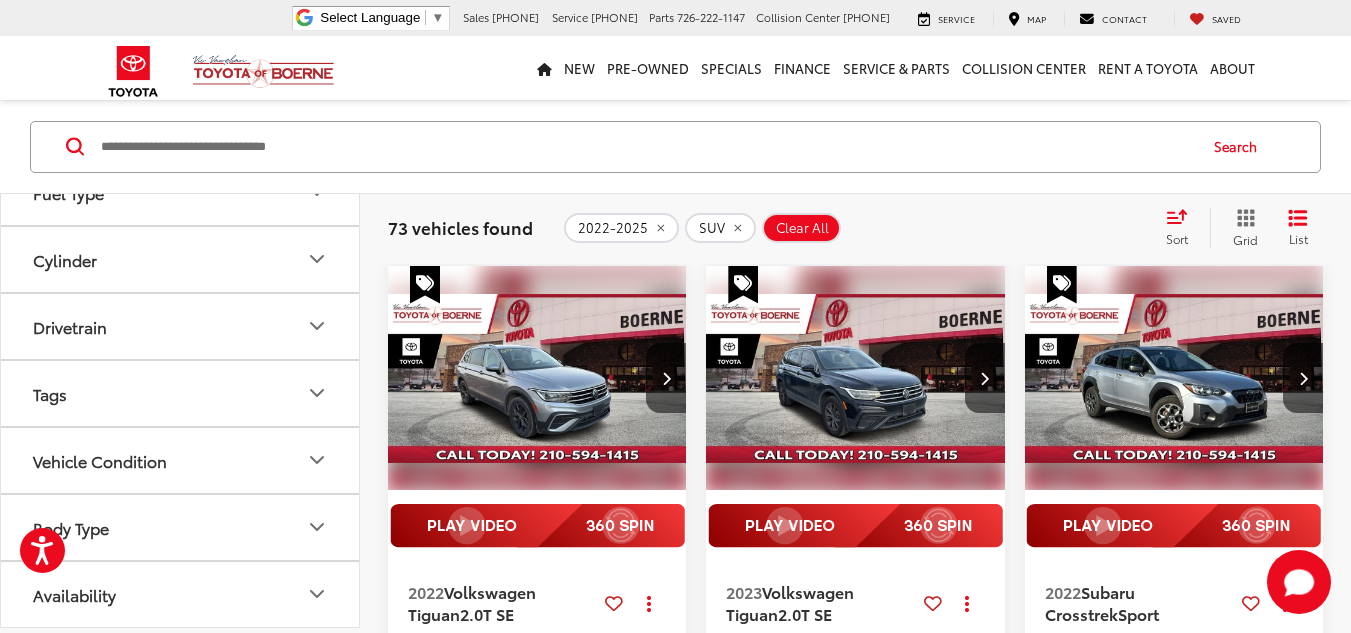 scroll, scrollTop: 0, scrollLeft: 0, axis: both 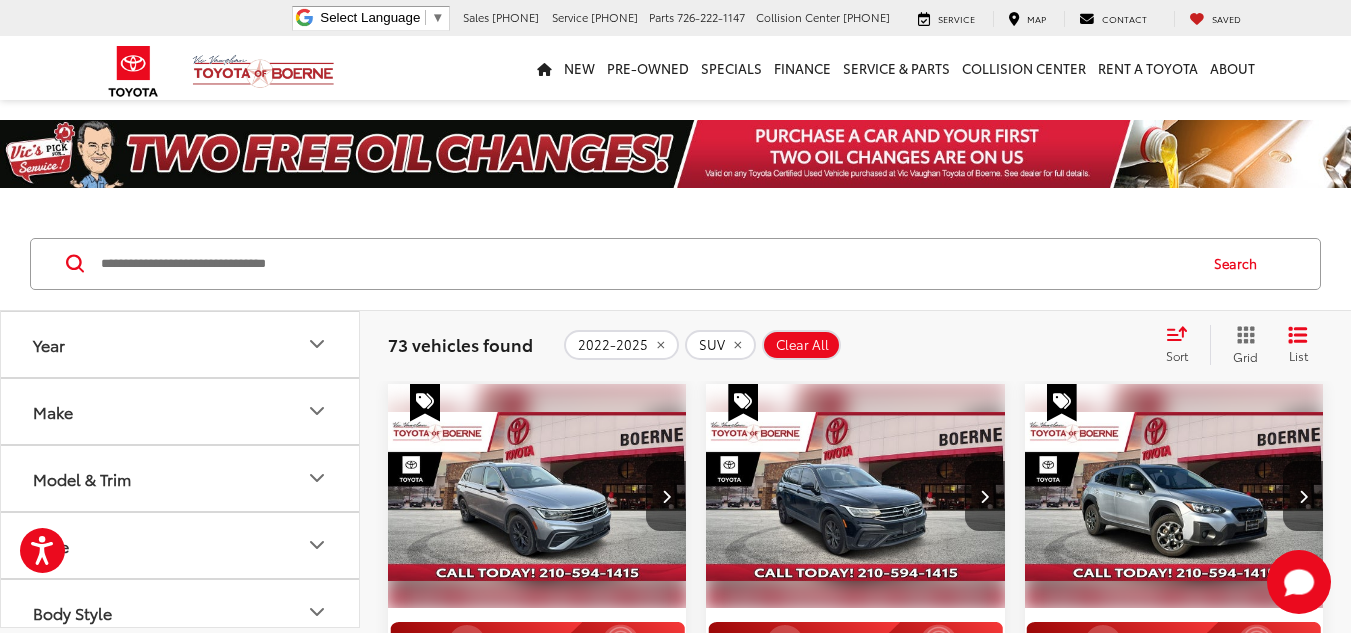 click on "Sort" at bounding box center [1177, 355] 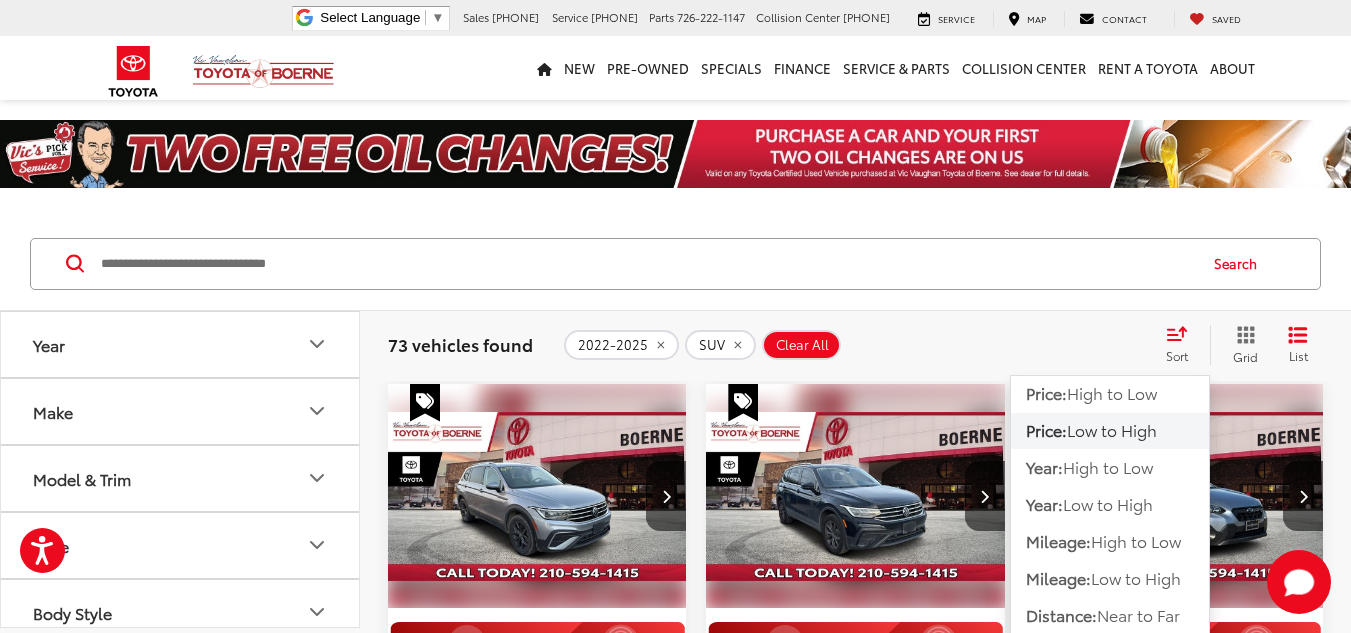 click on "Low to High" at bounding box center (1112, 429) 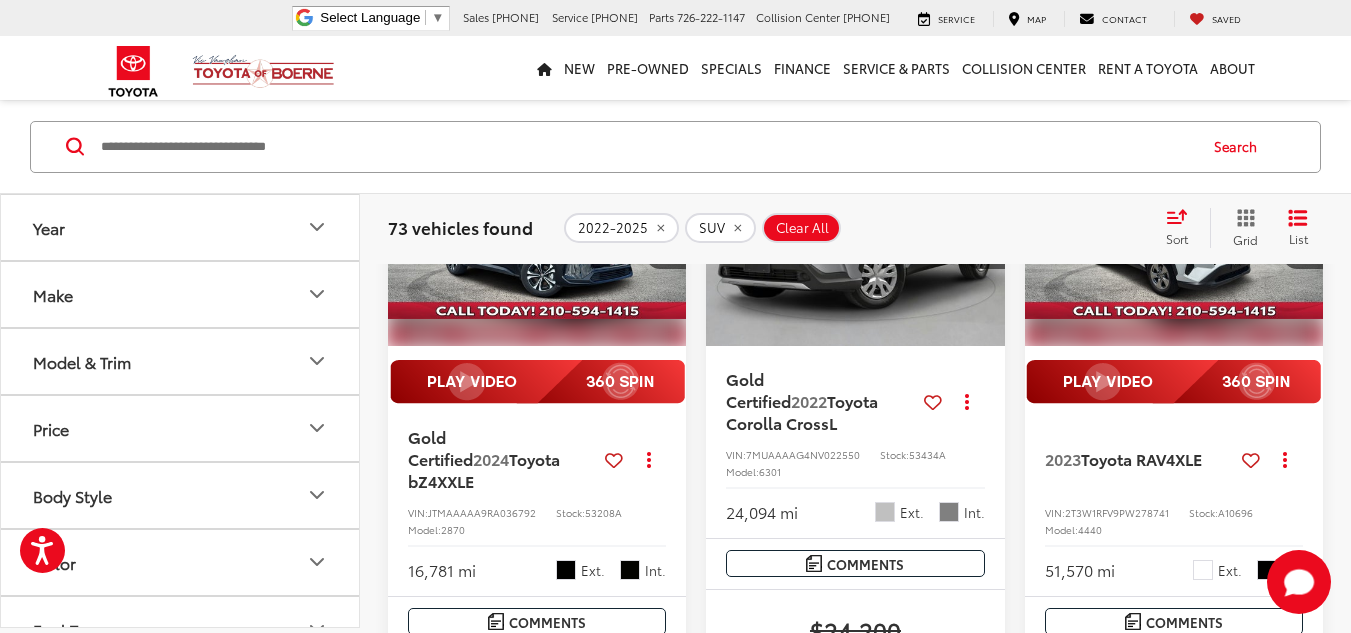 scroll, scrollTop: 1302, scrollLeft: 0, axis: vertical 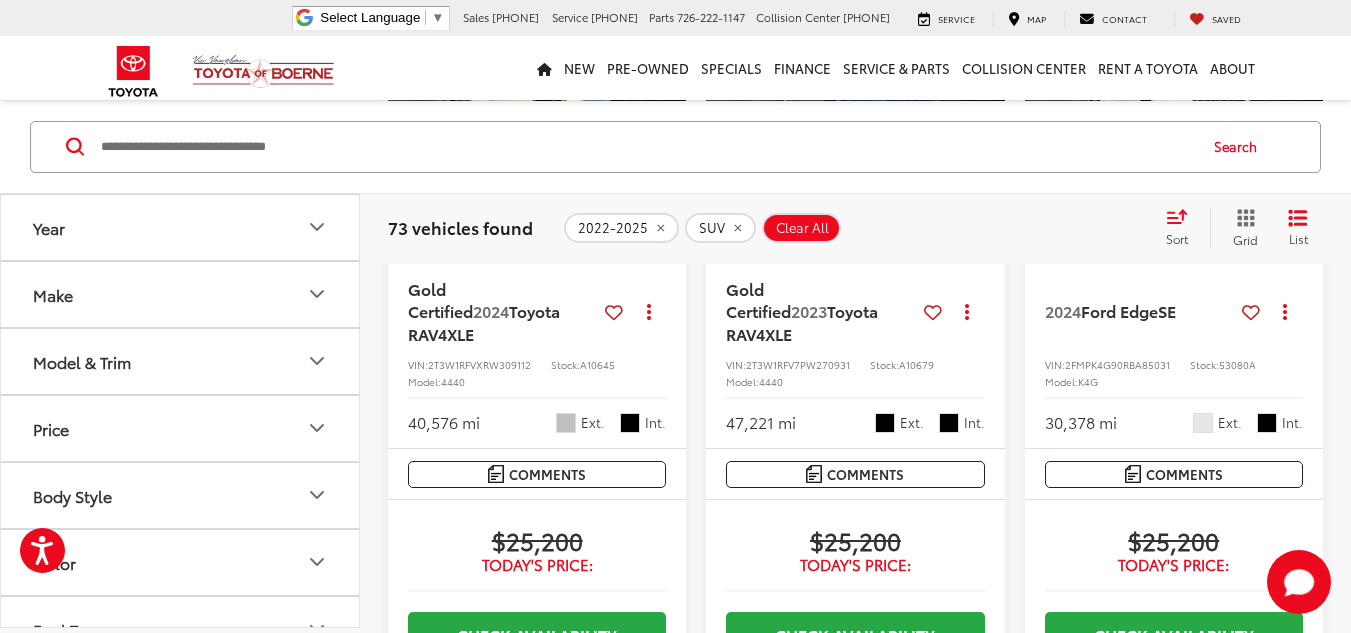 click 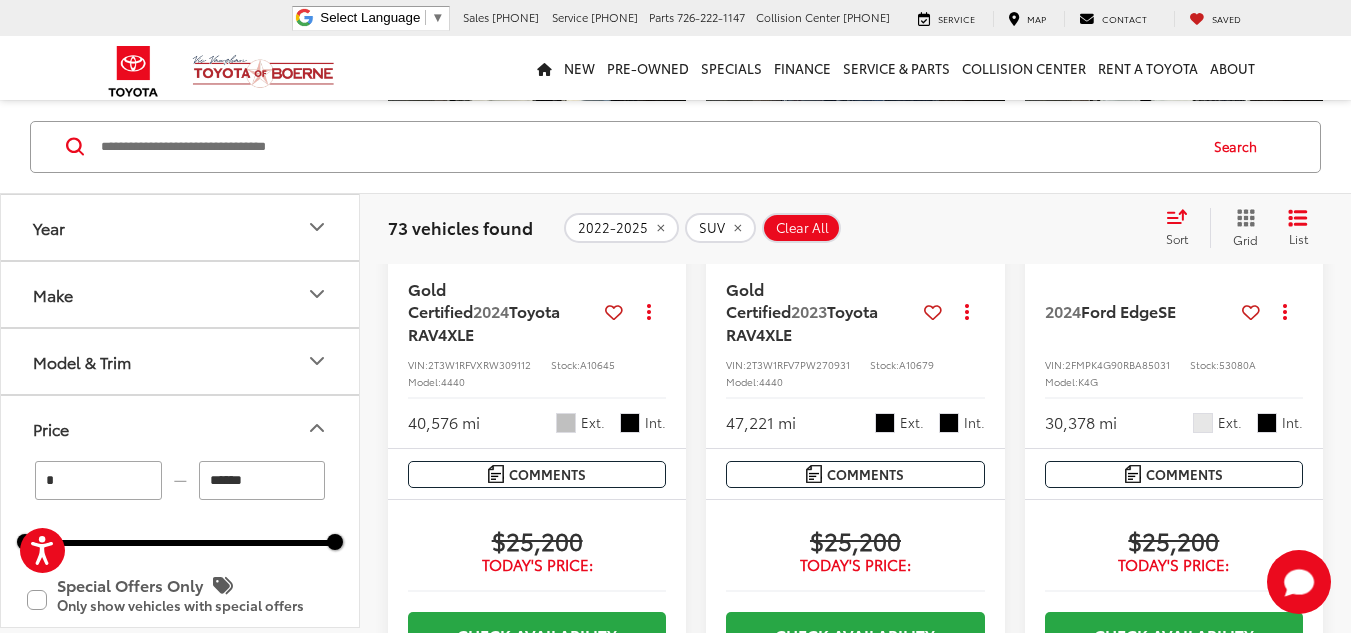 drag, startPoint x: 284, startPoint y: 474, endPoint x: 194, endPoint y: 485, distance: 90.66973 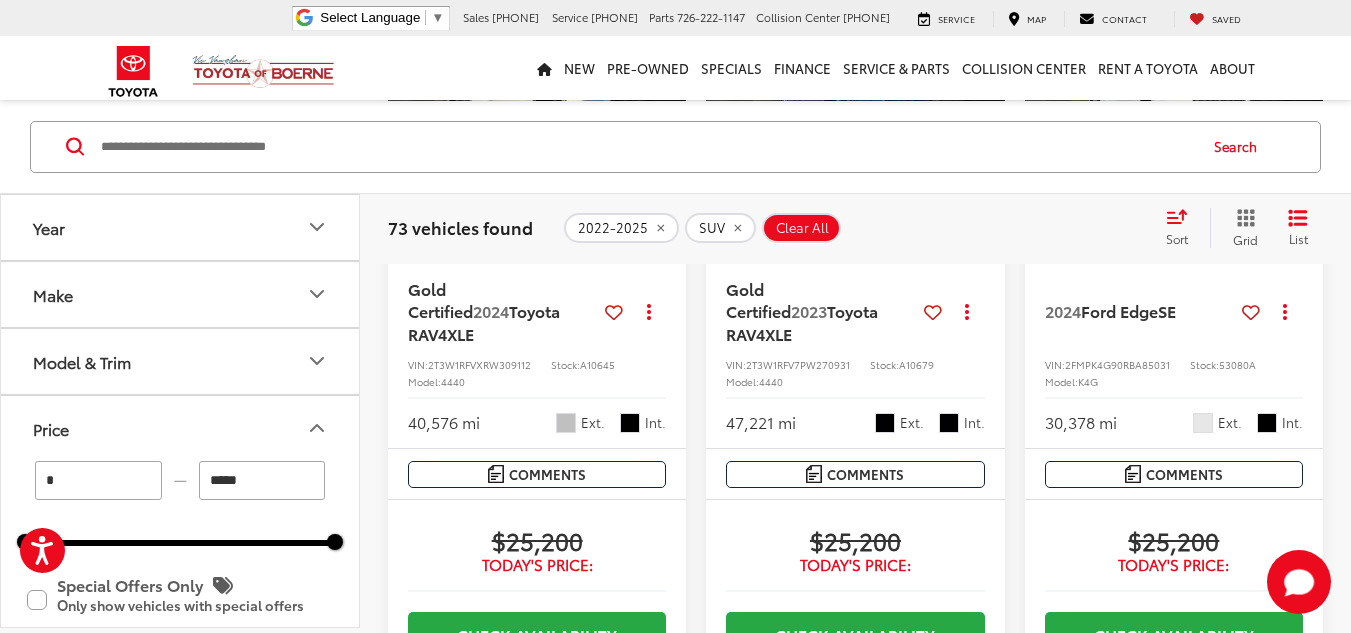 type on "******" 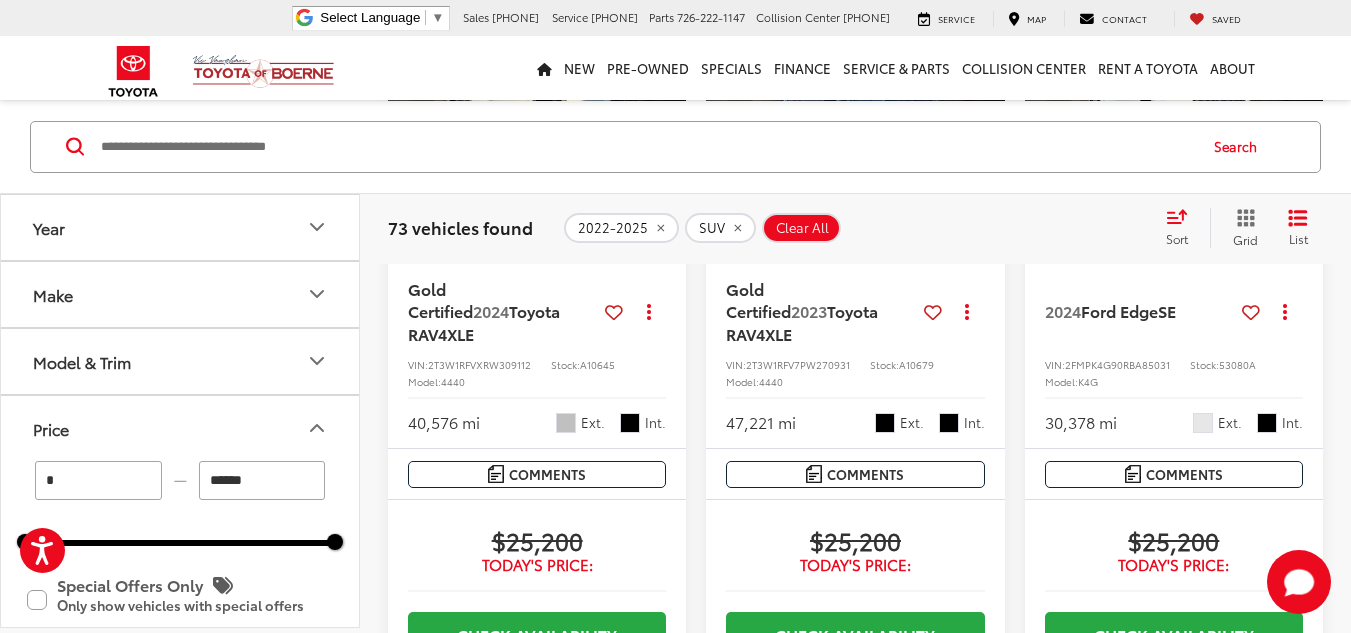 click 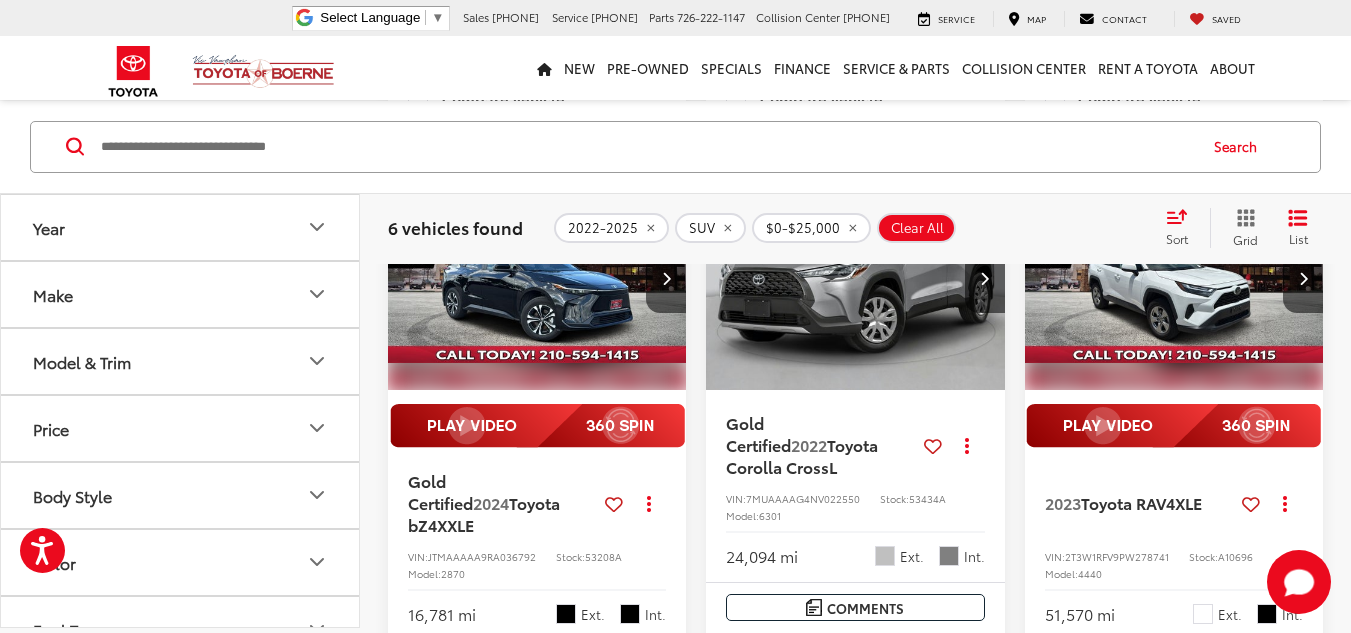 scroll, scrollTop: 1255, scrollLeft: 0, axis: vertical 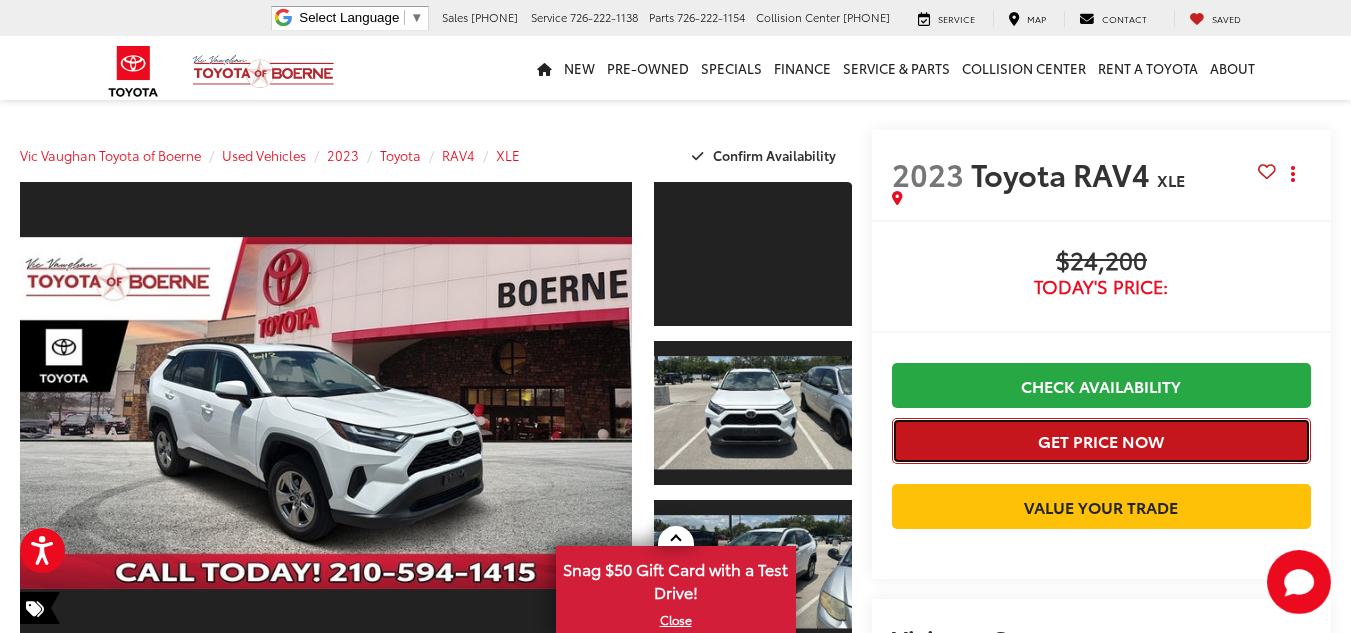 click on "Get Price Now" at bounding box center [1101, 440] 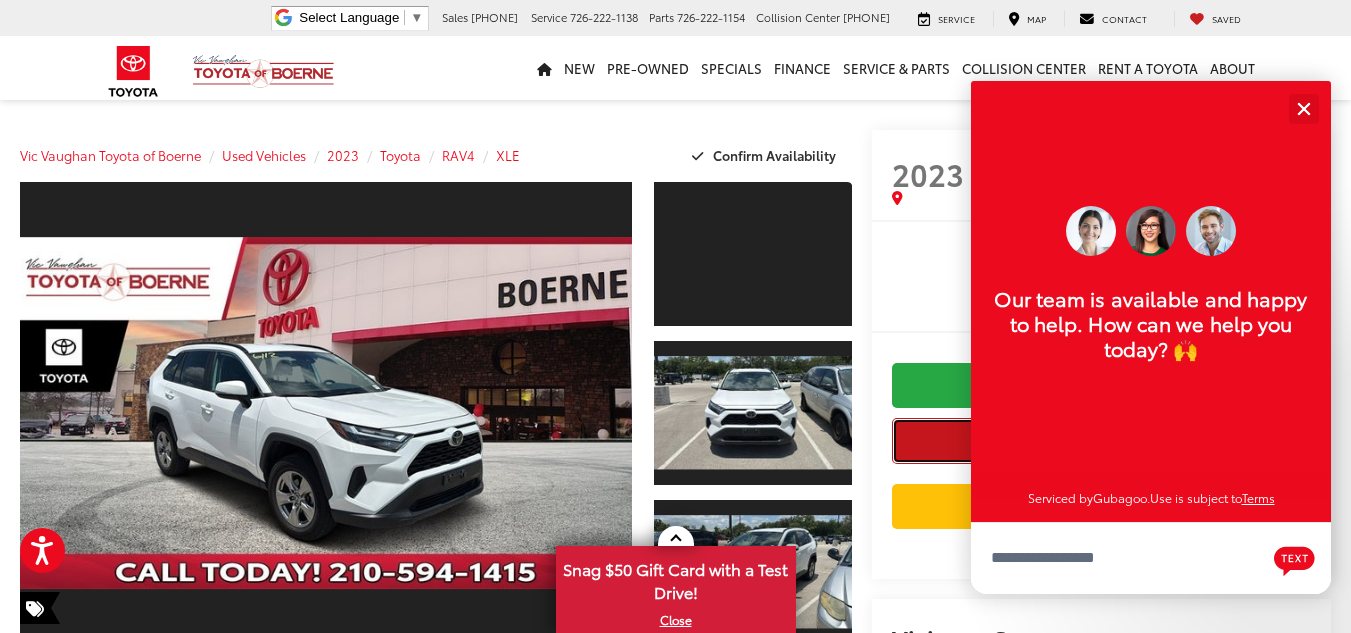 scroll, scrollTop: 24, scrollLeft: 0, axis: vertical 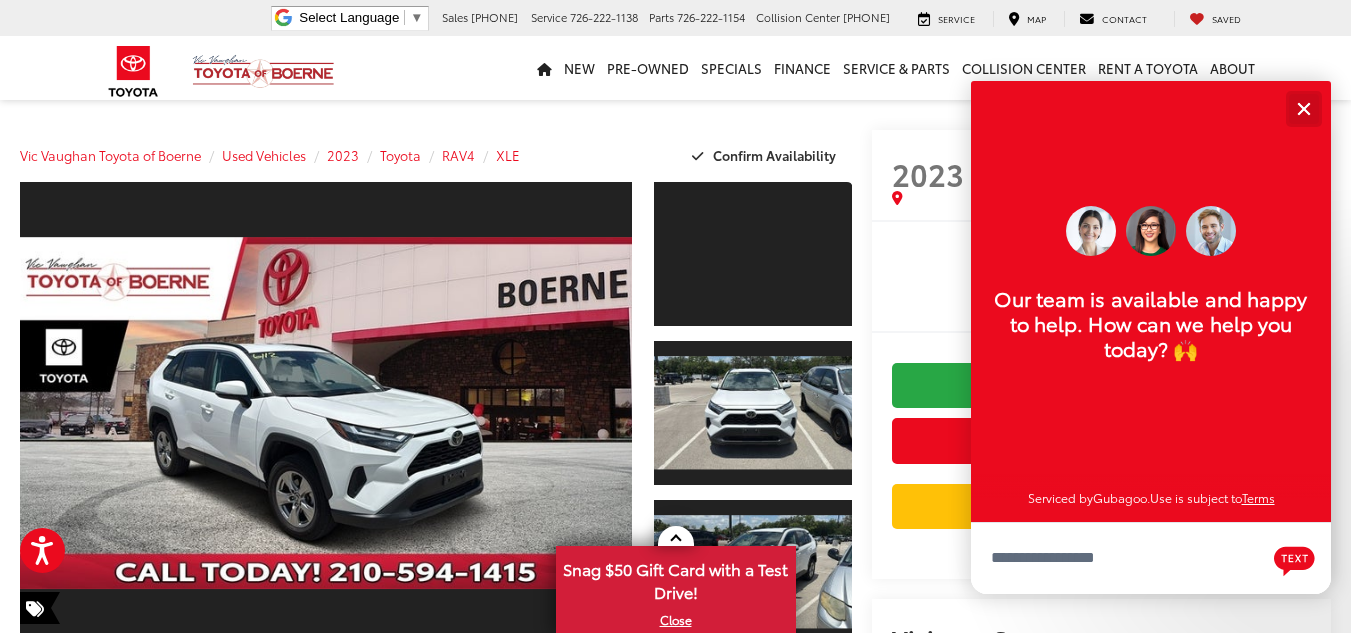 click at bounding box center [1303, 108] 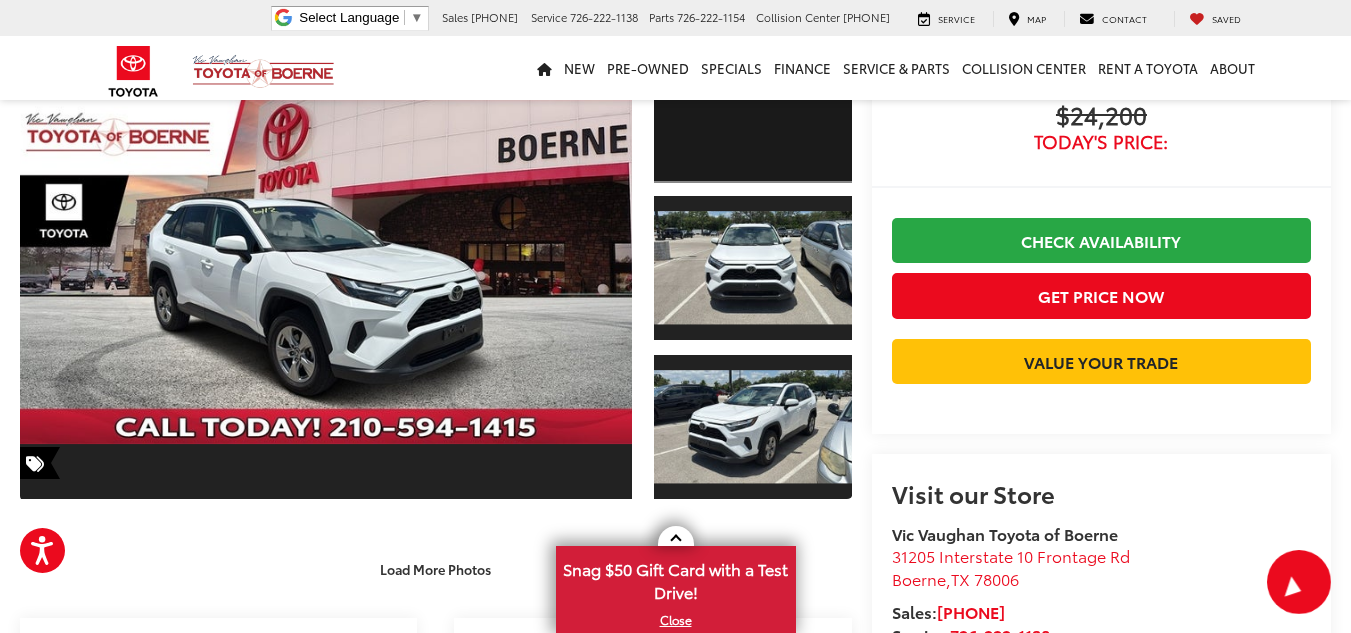 scroll, scrollTop: 147, scrollLeft: 0, axis: vertical 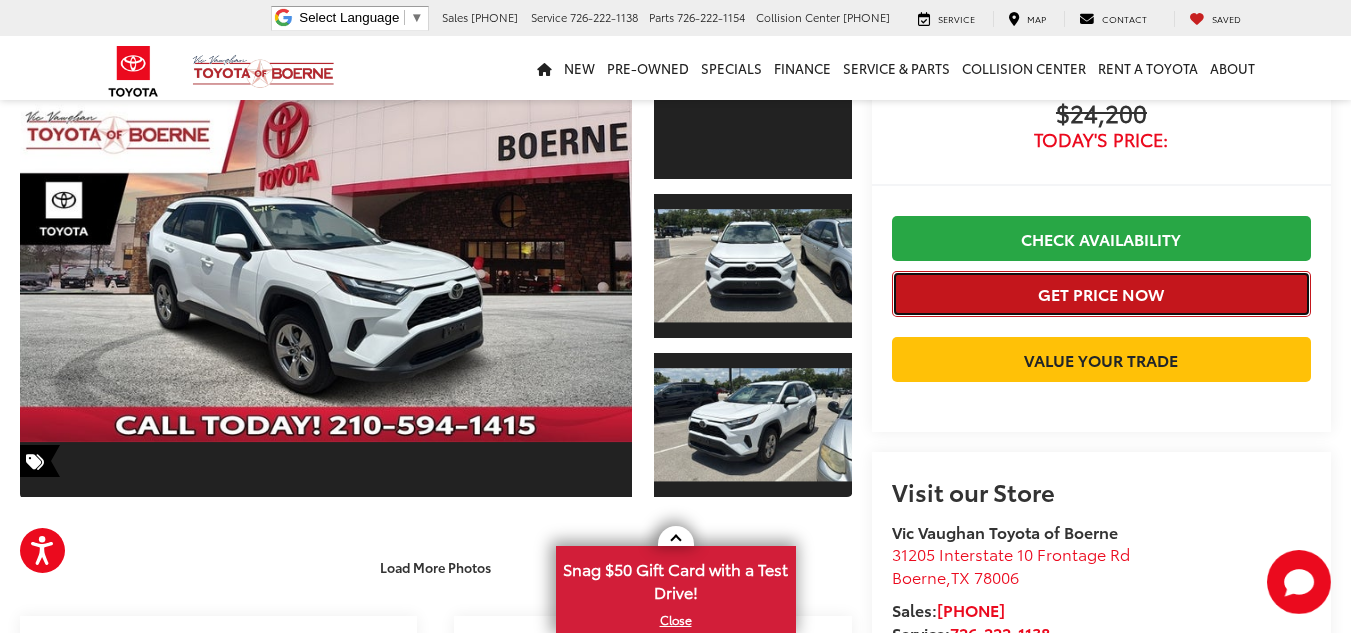 click on "Get Price Now" at bounding box center (1101, 293) 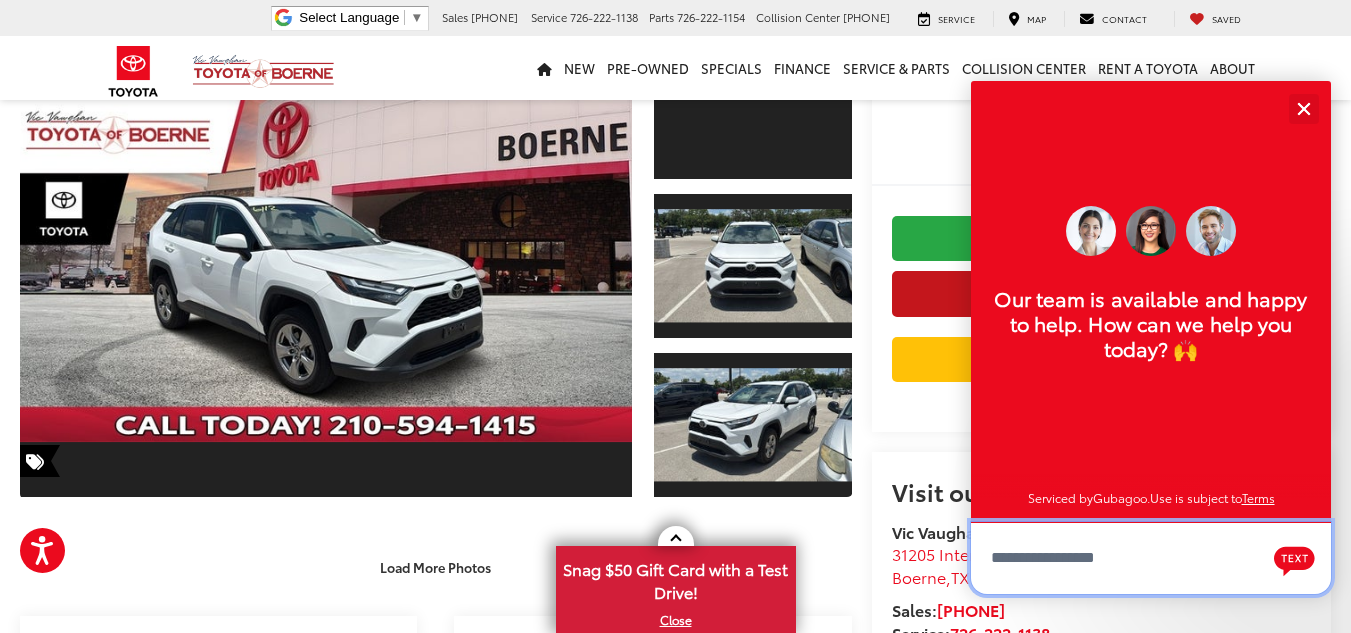 scroll, scrollTop: 24, scrollLeft: 0, axis: vertical 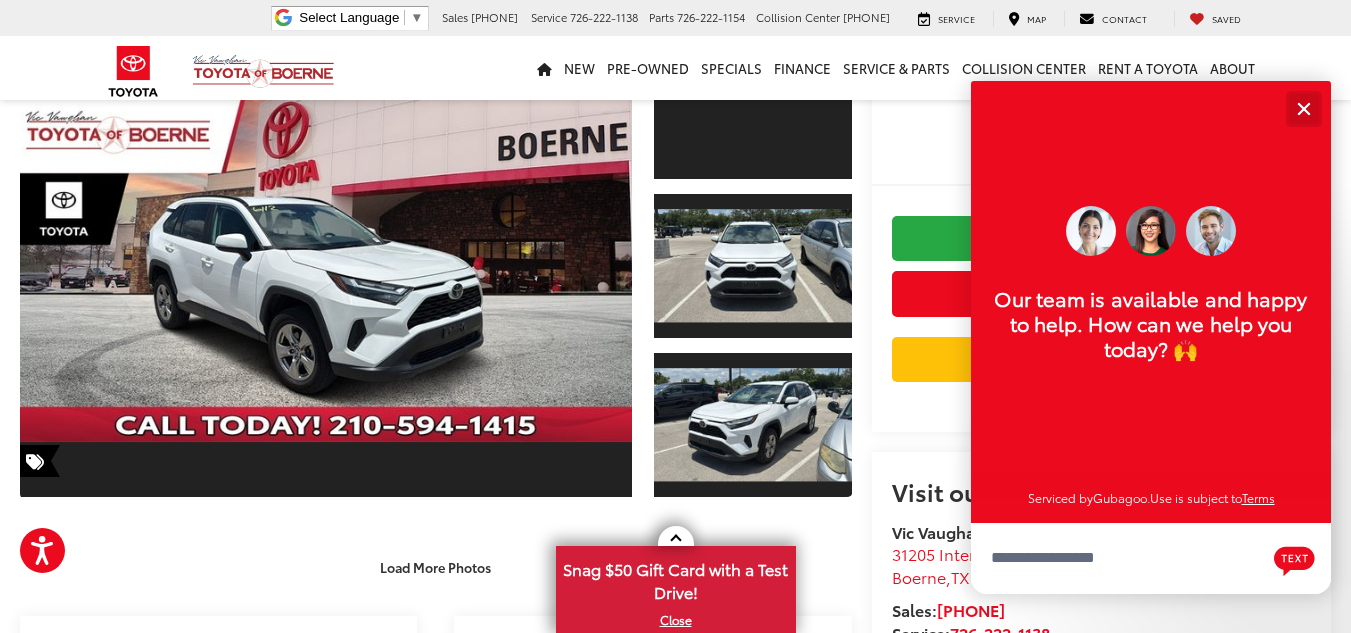 click at bounding box center [1303, 108] 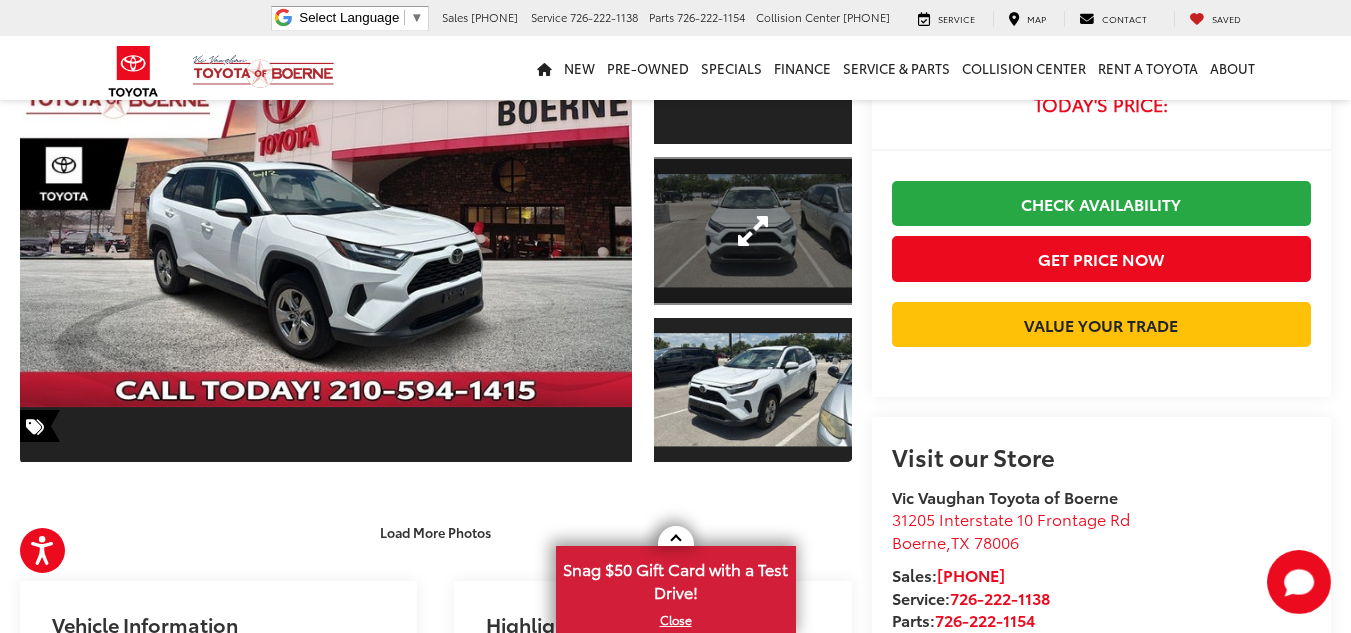 scroll, scrollTop: 183, scrollLeft: 0, axis: vertical 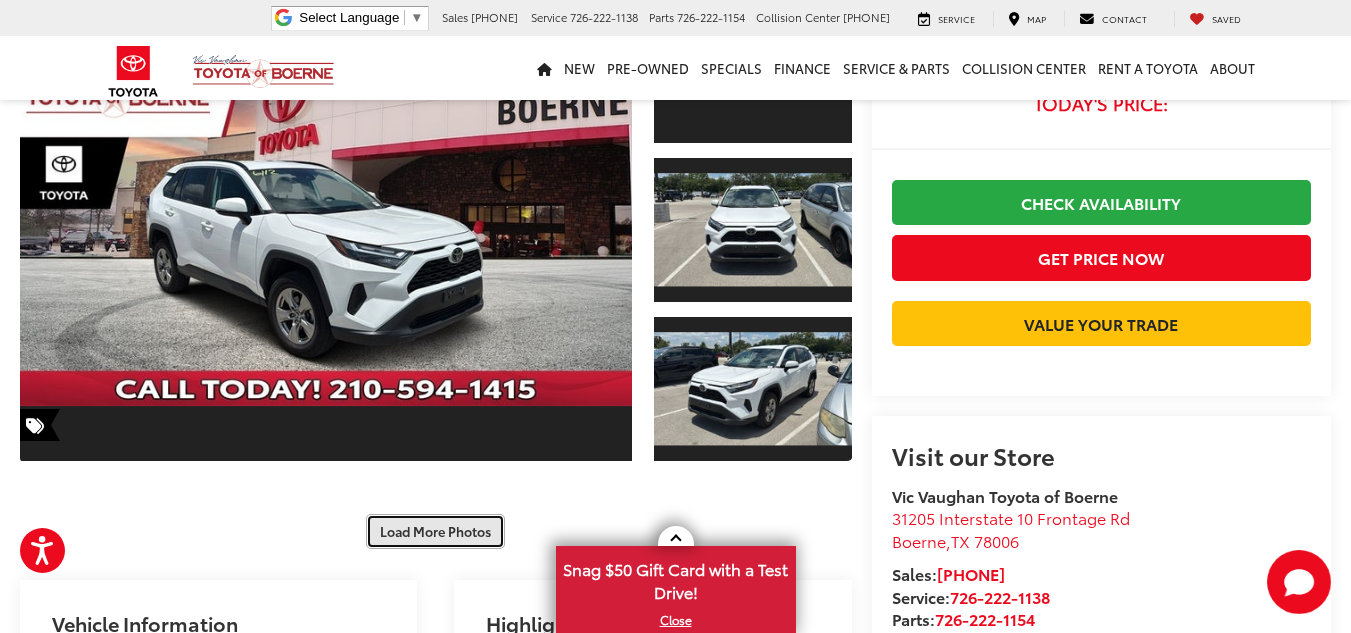click on "Load More Photos" at bounding box center [435, 531] 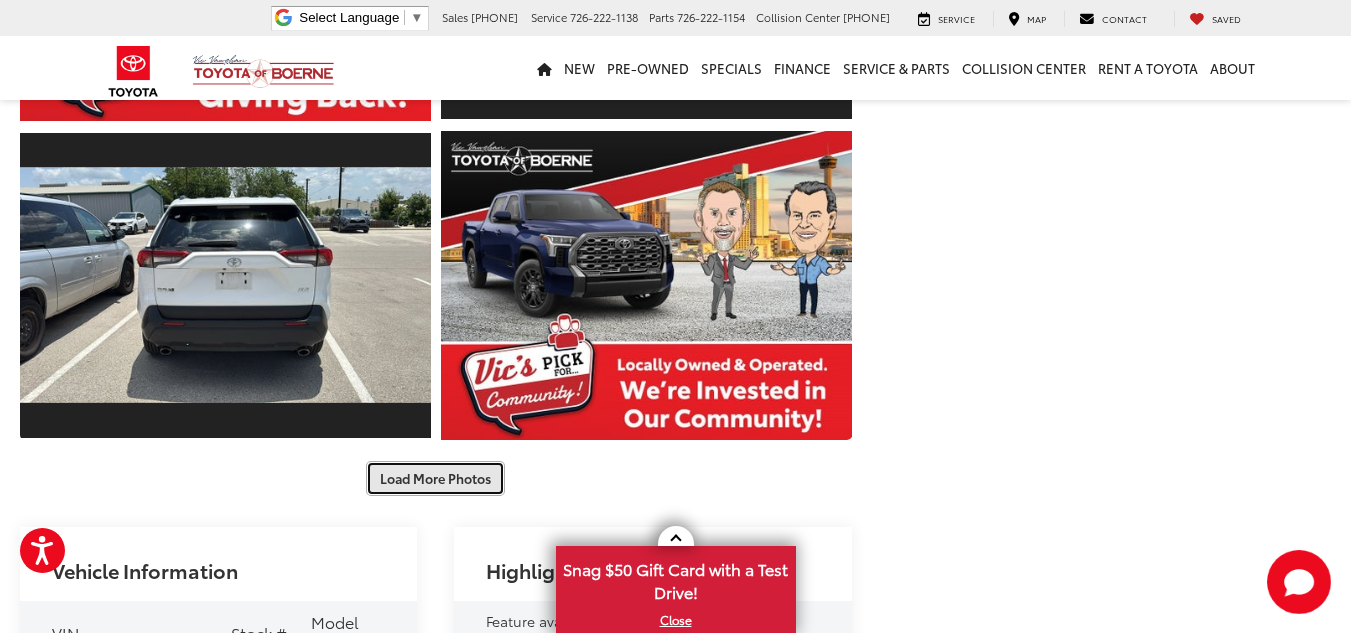 scroll, scrollTop: 864, scrollLeft: 0, axis: vertical 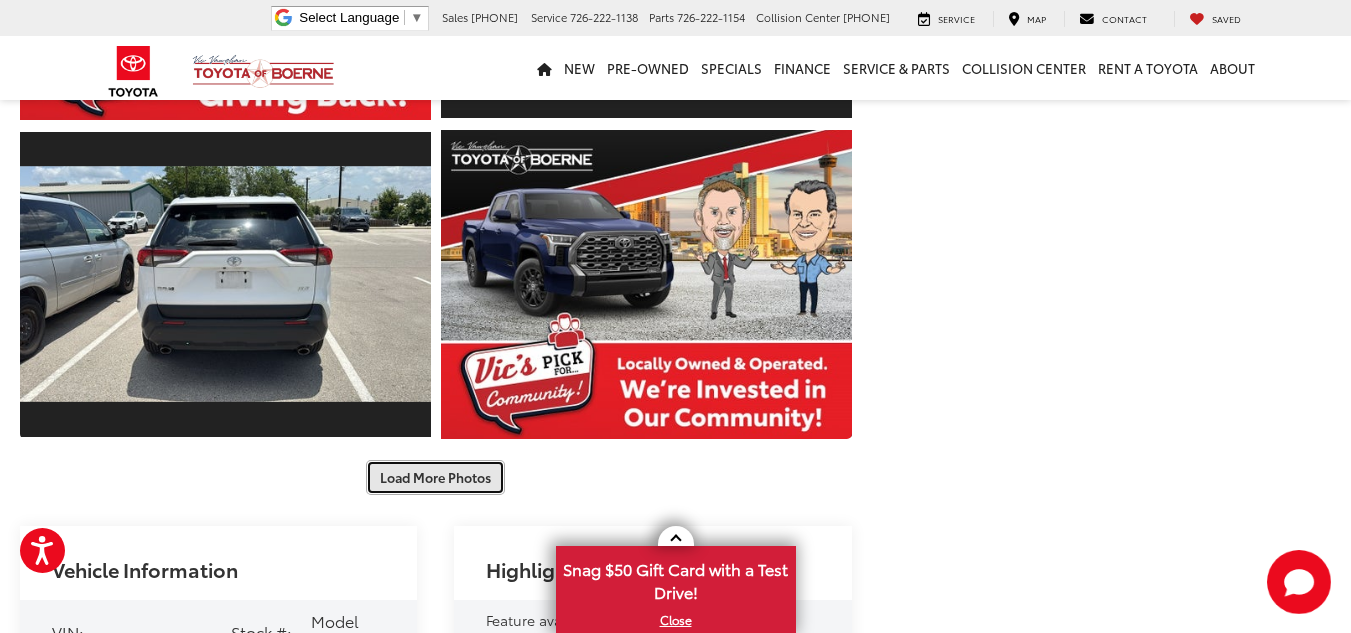 click on "Load More Photos" at bounding box center (435, 477) 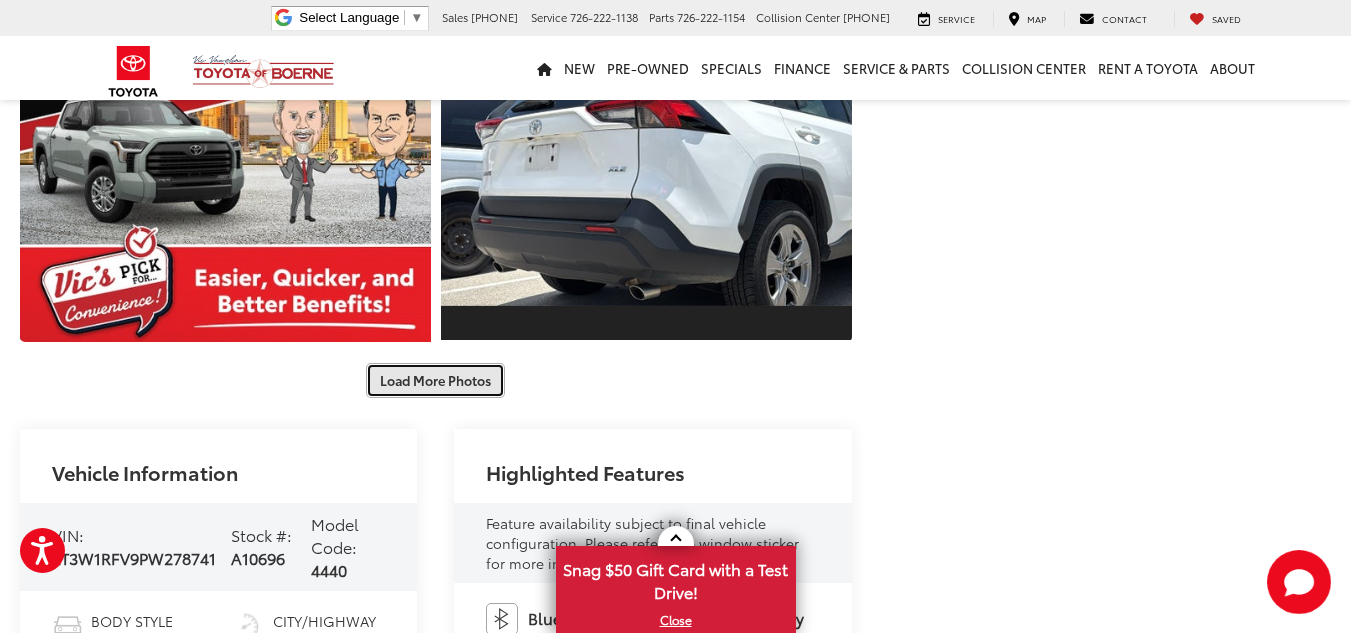 scroll, scrollTop: 1600, scrollLeft: 0, axis: vertical 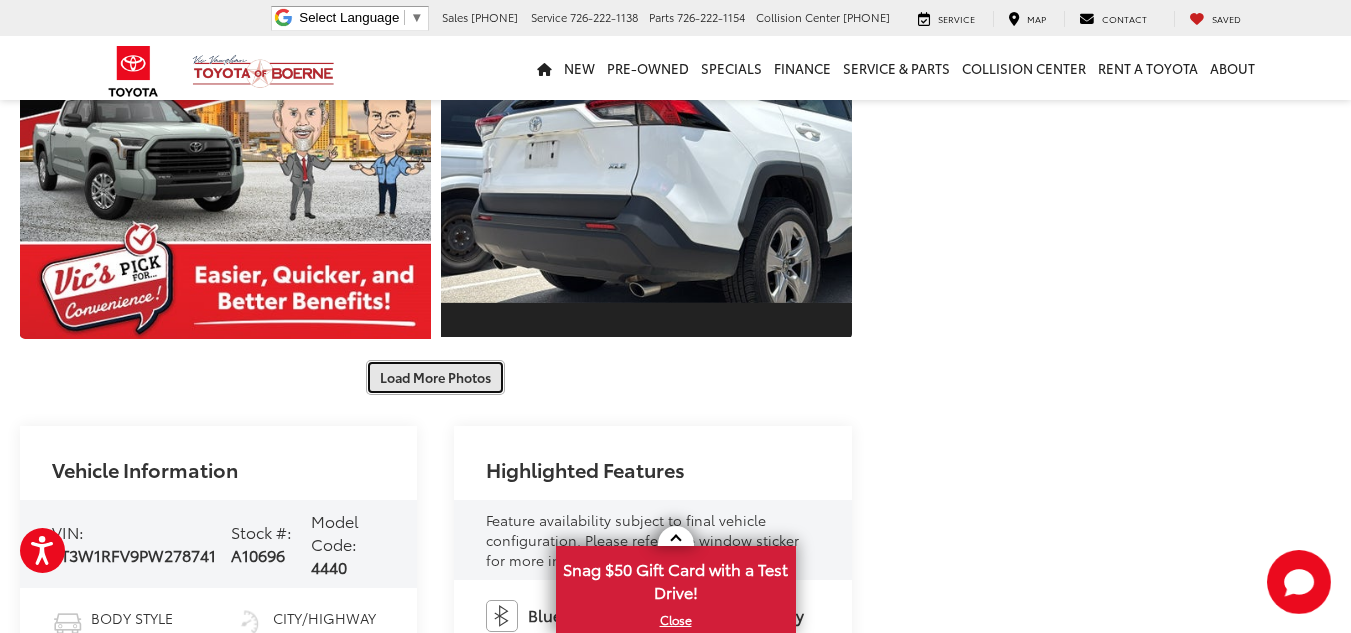 click on "Load More Photos" at bounding box center (435, 377) 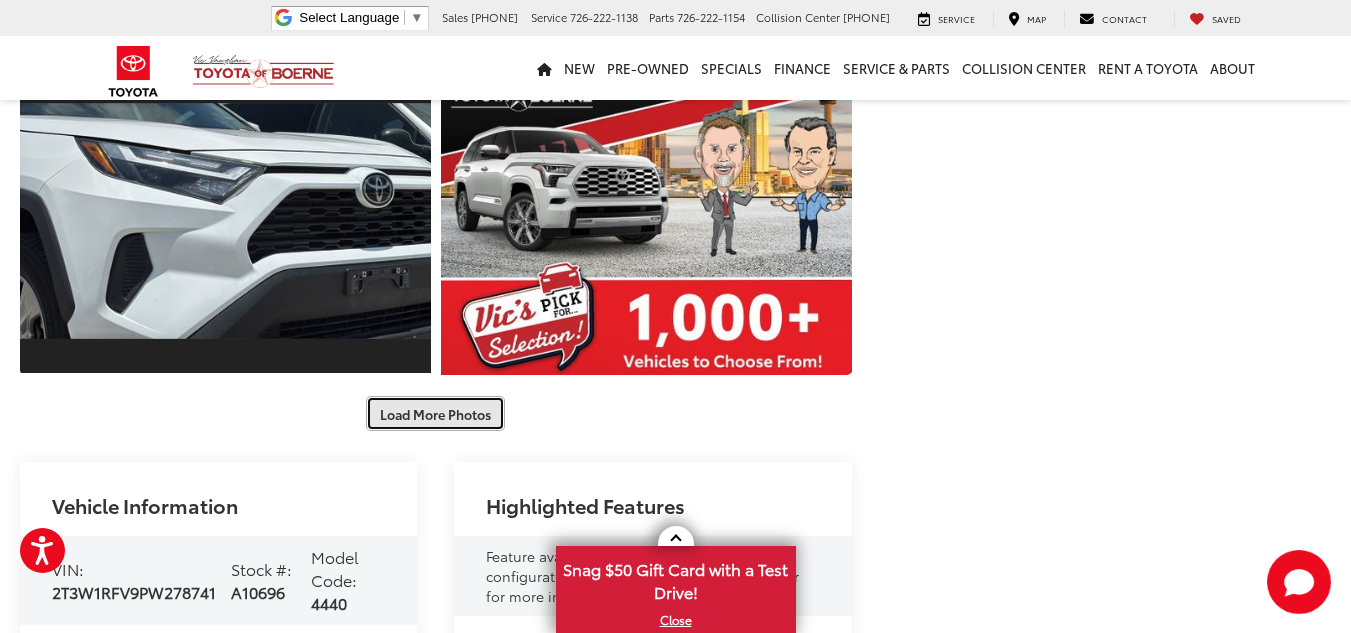 scroll, scrollTop: 2201, scrollLeft: 0, axis: vertical 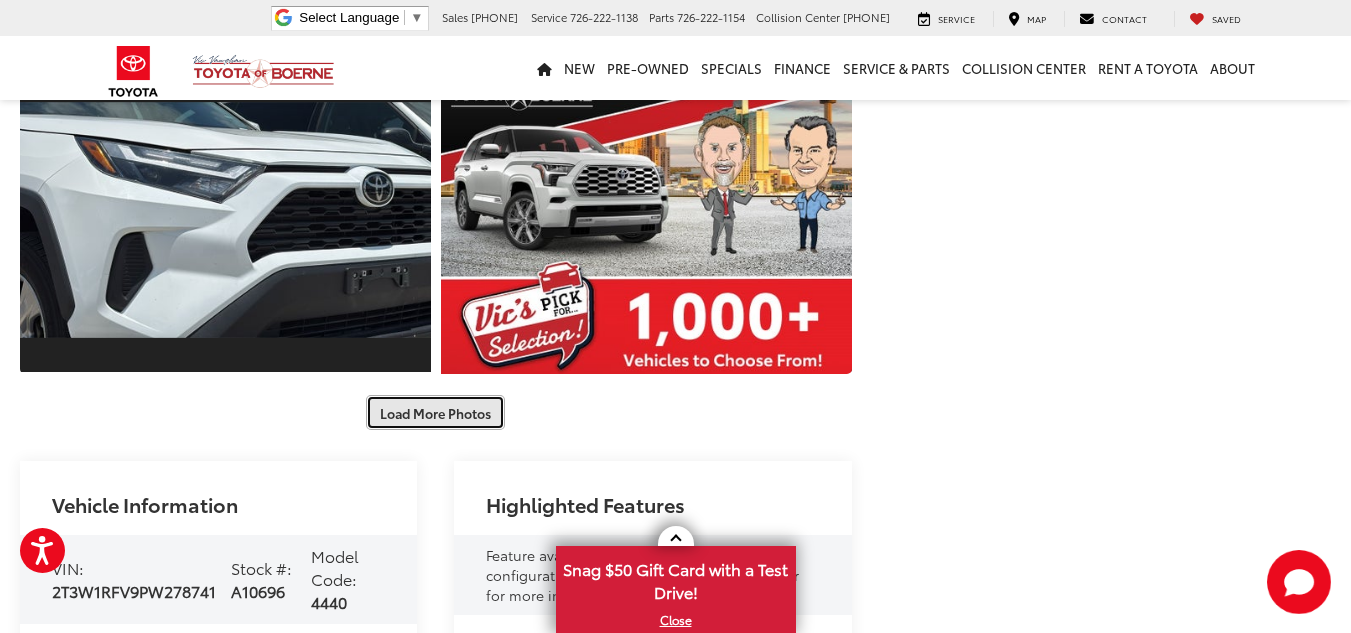 click on "Load More Photos" at bounding box center (435, 412) 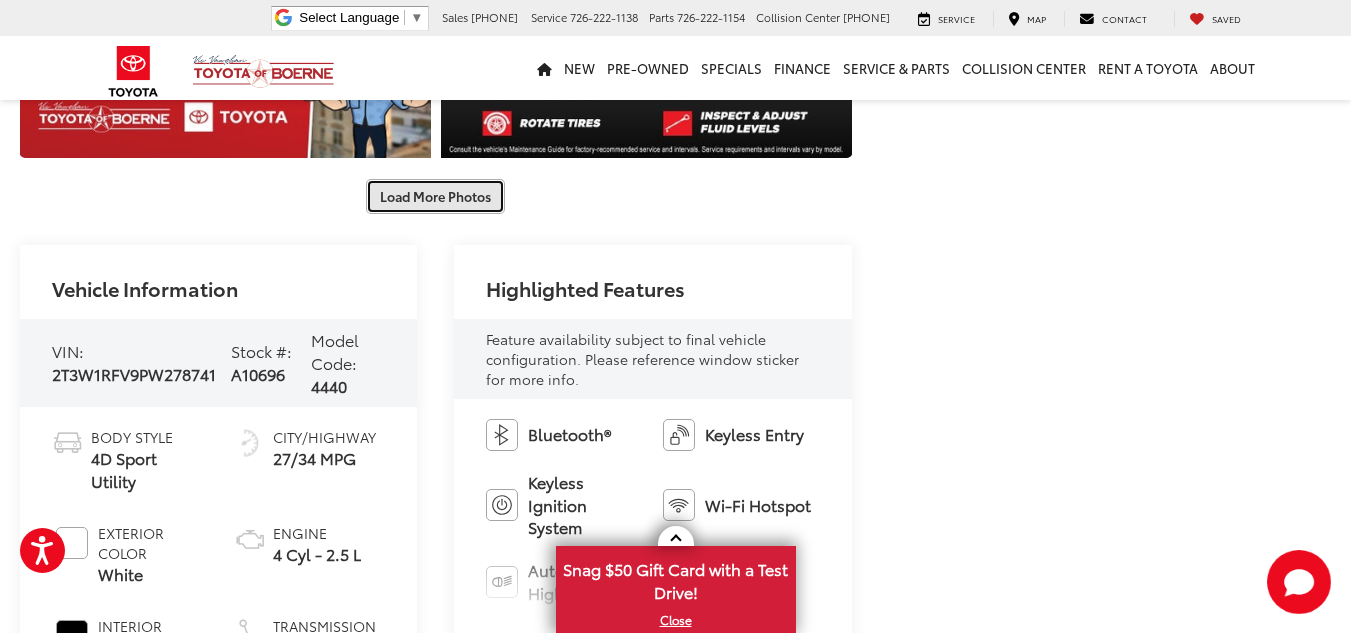 scroll, scrollTop: 3056, scrollLeft: 0, axis: vertical 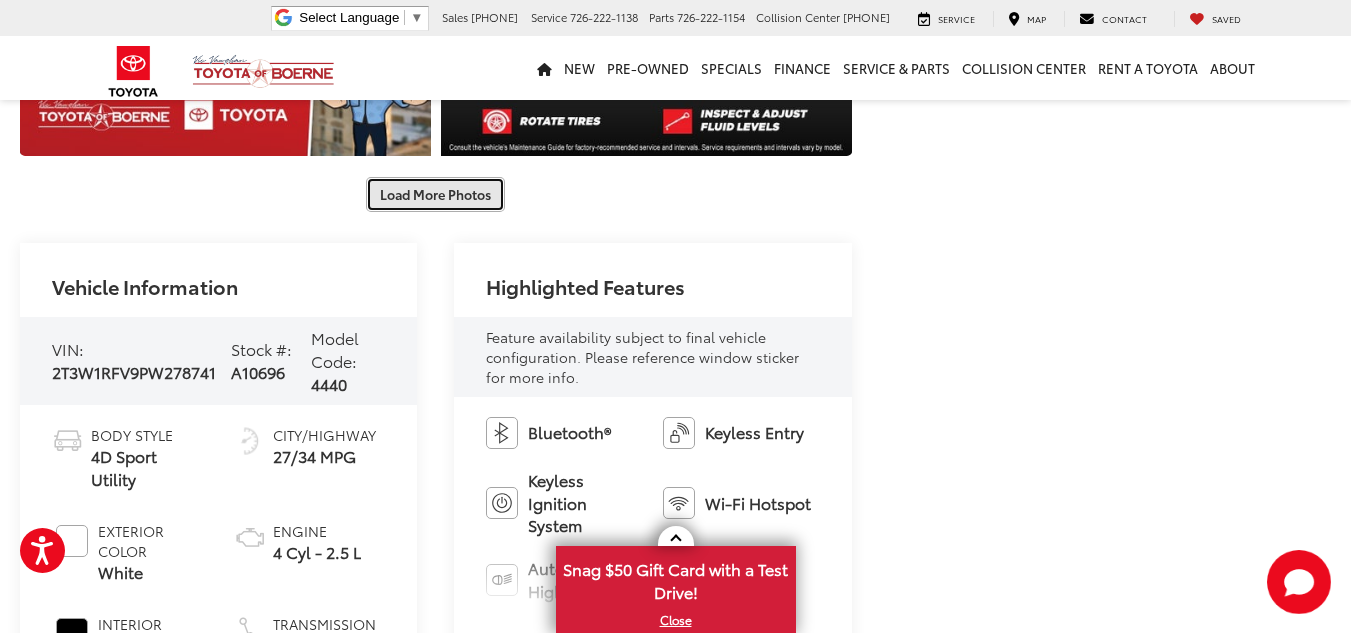 click on "Load More Photos" at bounding box center (435, 194) 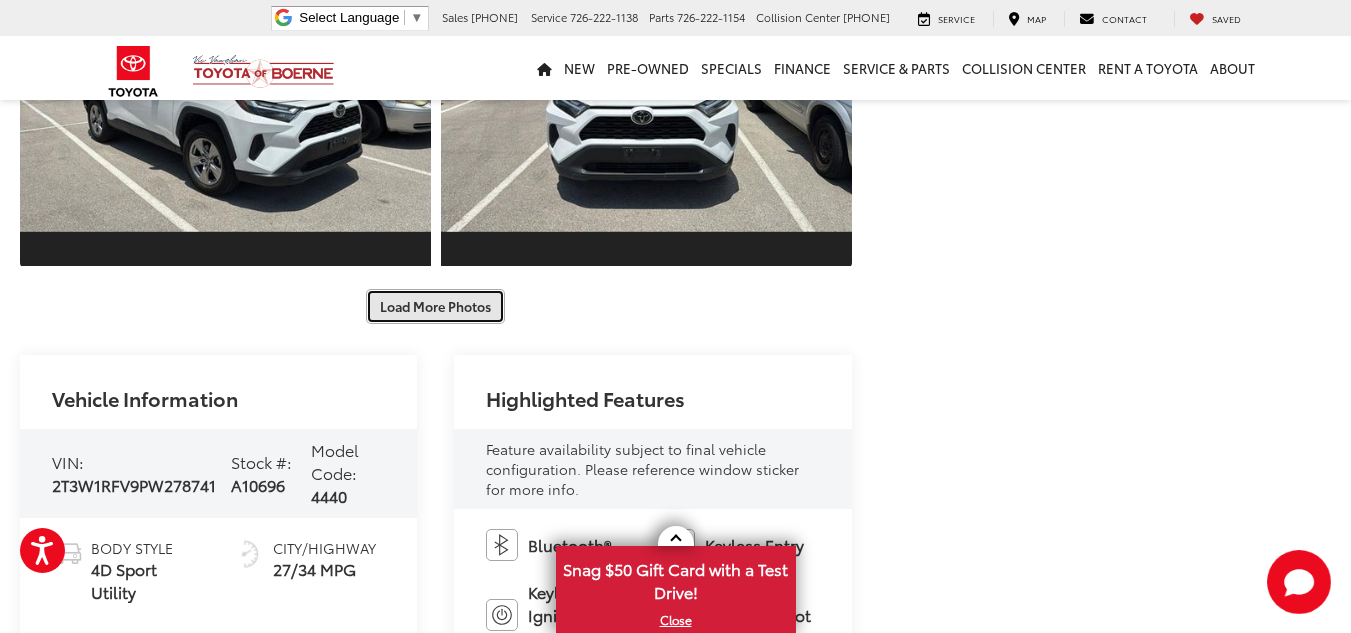 scroll, scrollTop: 3581, scrollLeft: 0, axis: vertical 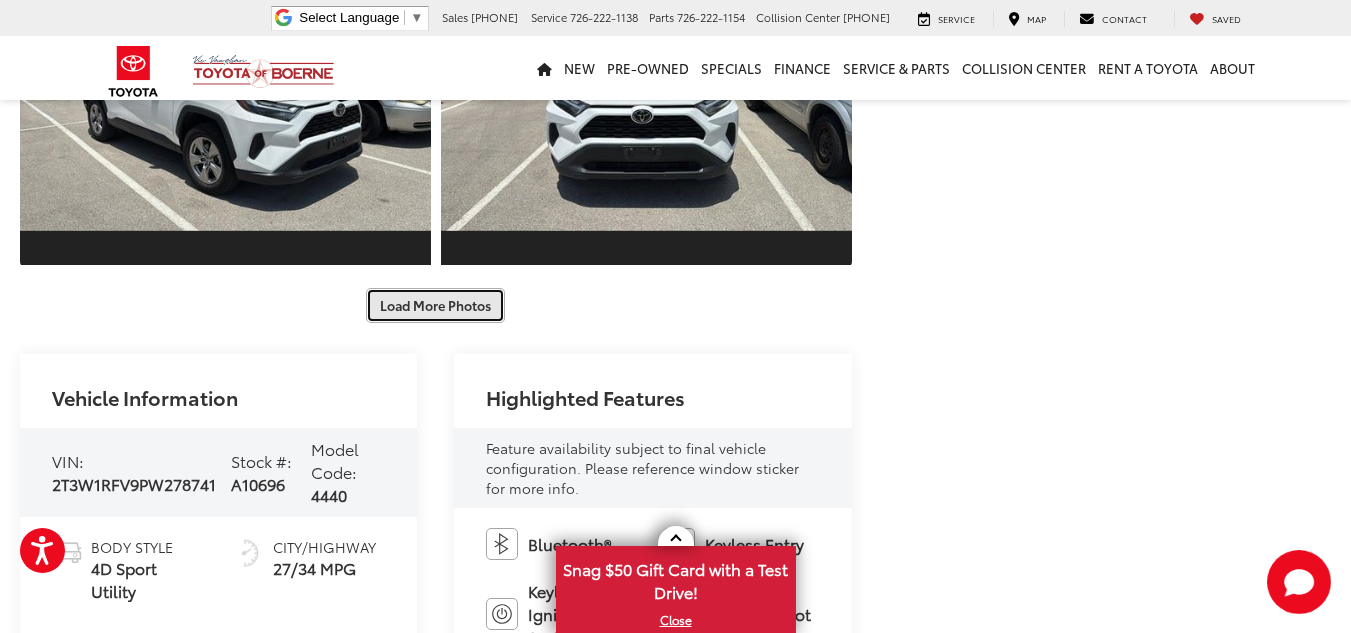 click on "Load More Photos" at bounding box center [435, 305] 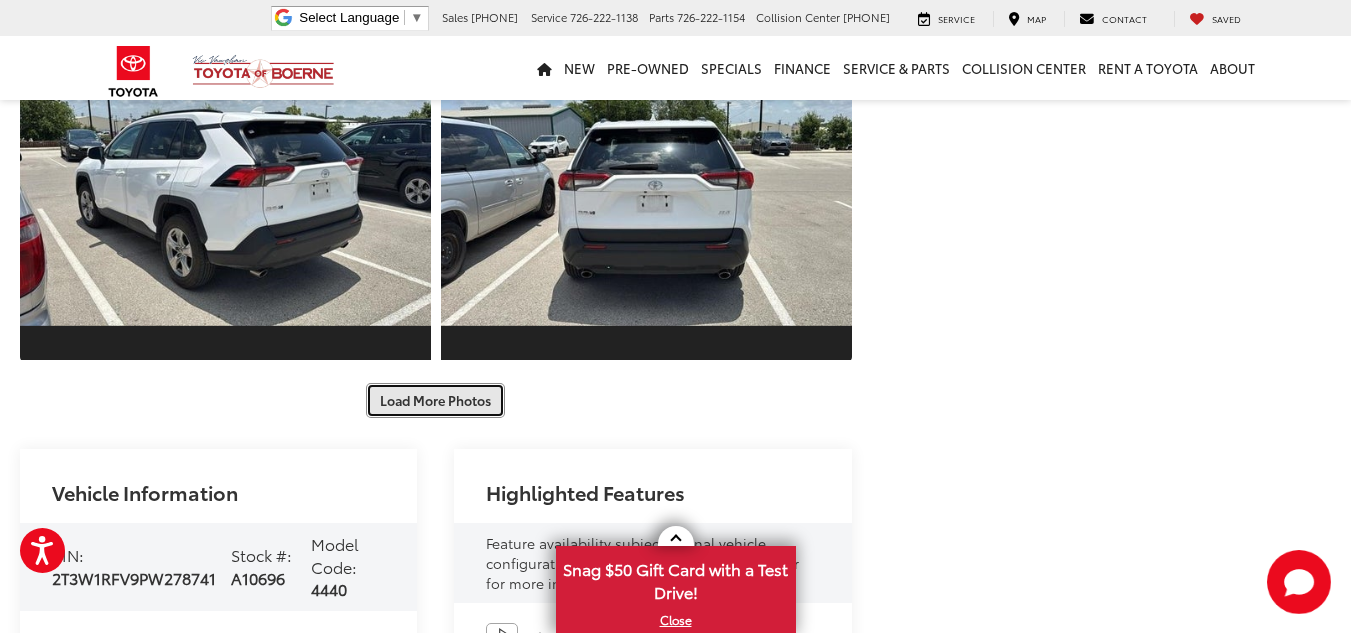 scroll, scrollTop: 4124, scrollLeft: 0, axis: vertical 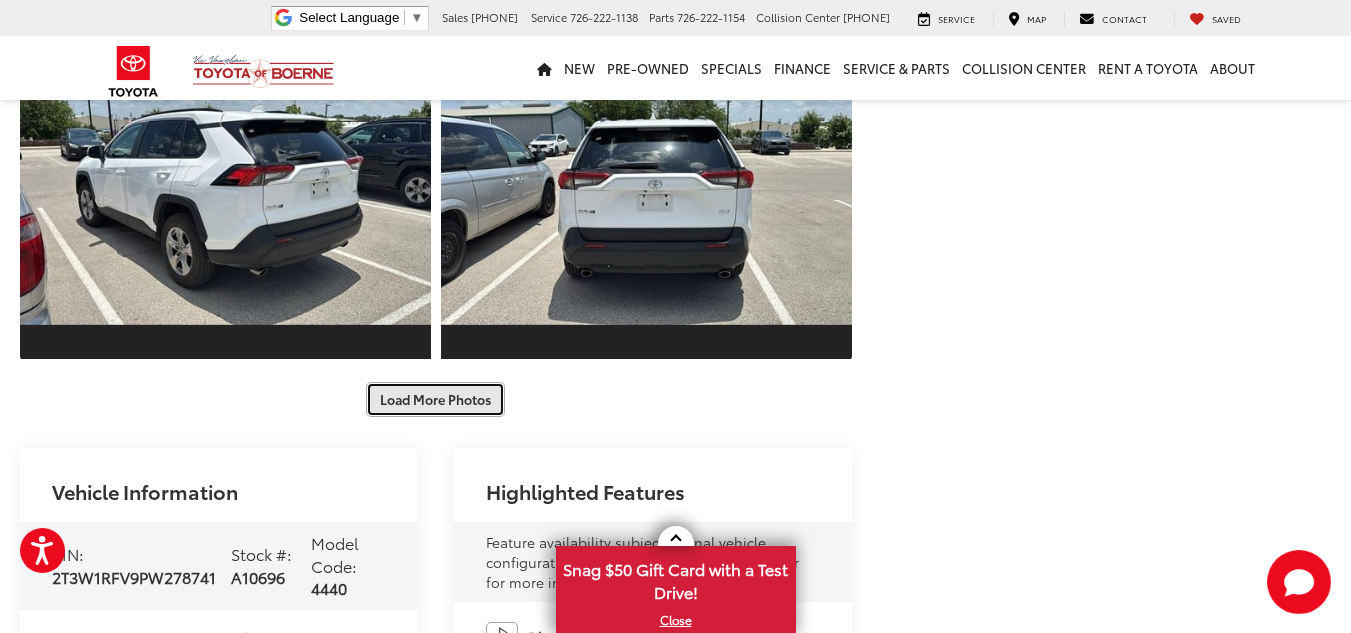 click on "Load More Photos" at bounding box center (435, 399) 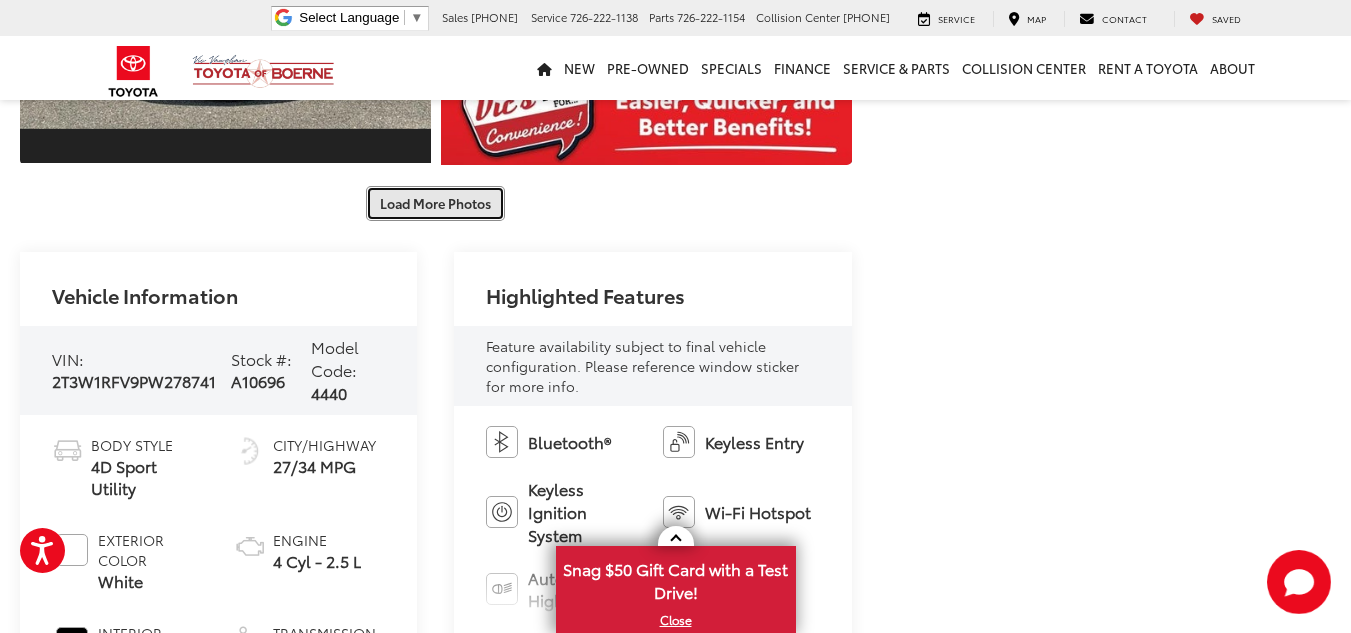 scroll, scrollTop: 4957, scrollLeft: 0, axis: vertical 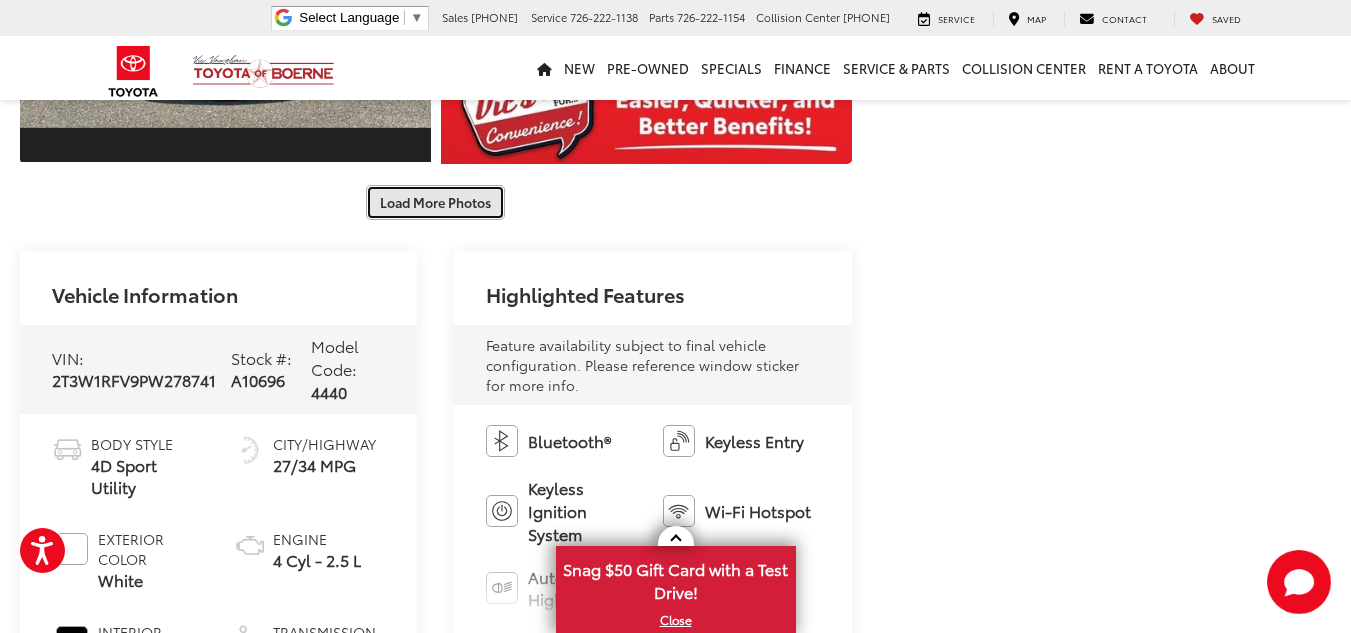 click on "Load More Photos" at bounding box center (435, 202) 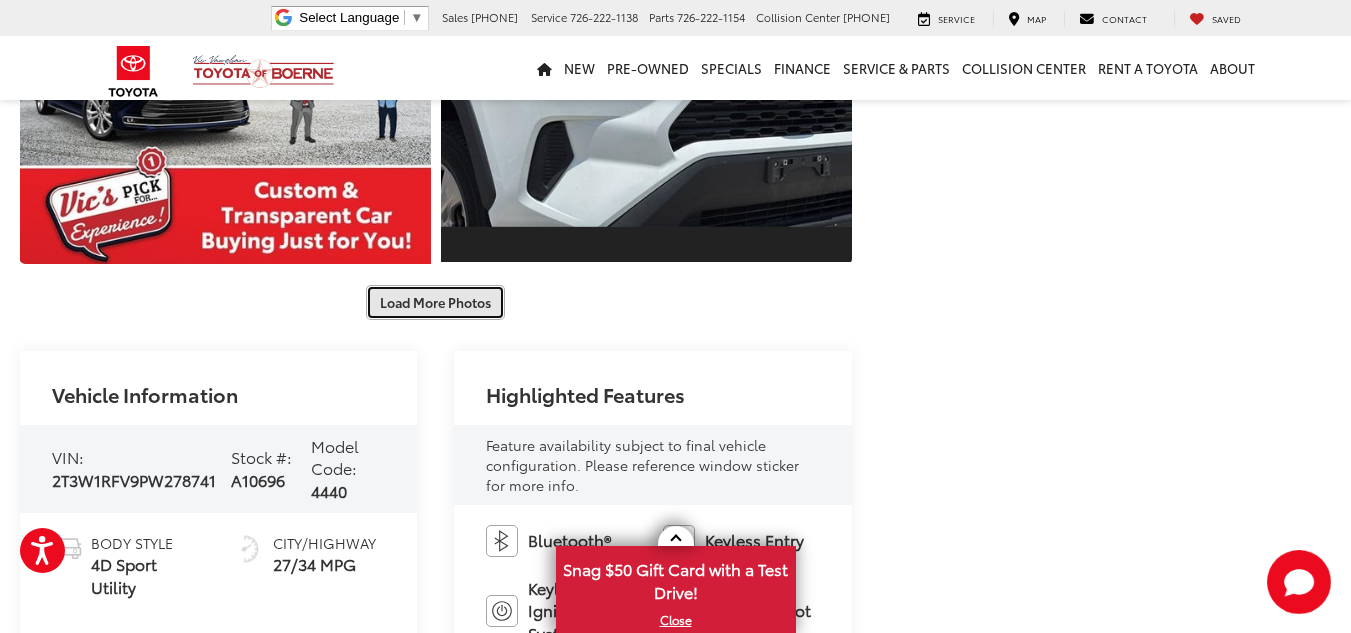 scroll, scrollTop: 5495, scrollLeft: 0, axis: vertical 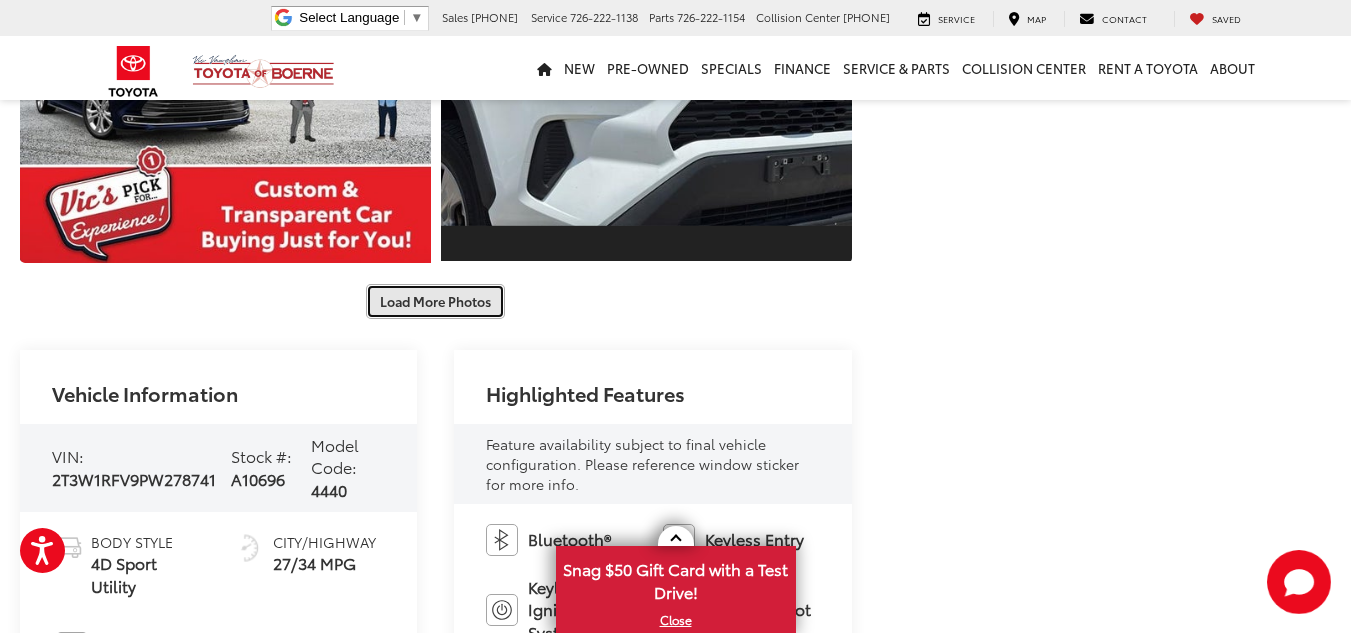click on "Load More Photos" at bounding box center [435, 301] 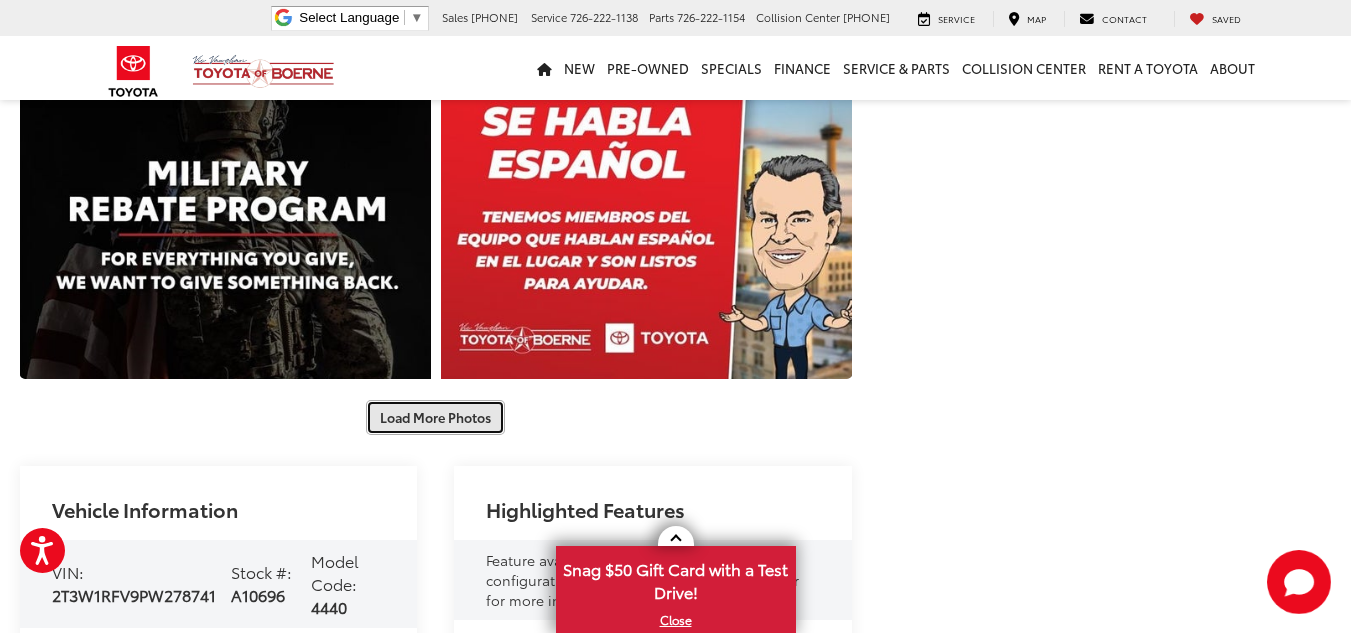 scroll, scrollTop: 6031, scrollLeft: 0, axis: vertical 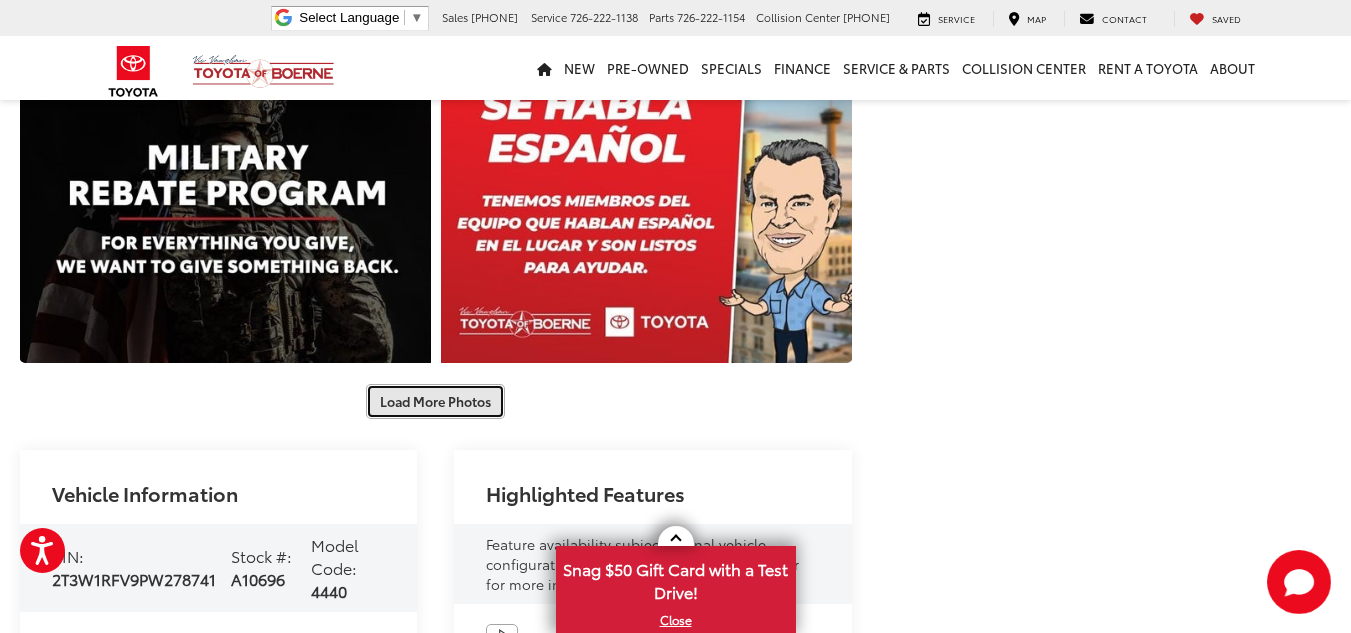 click on "Load More Photos" at bounding box center (435, 401) 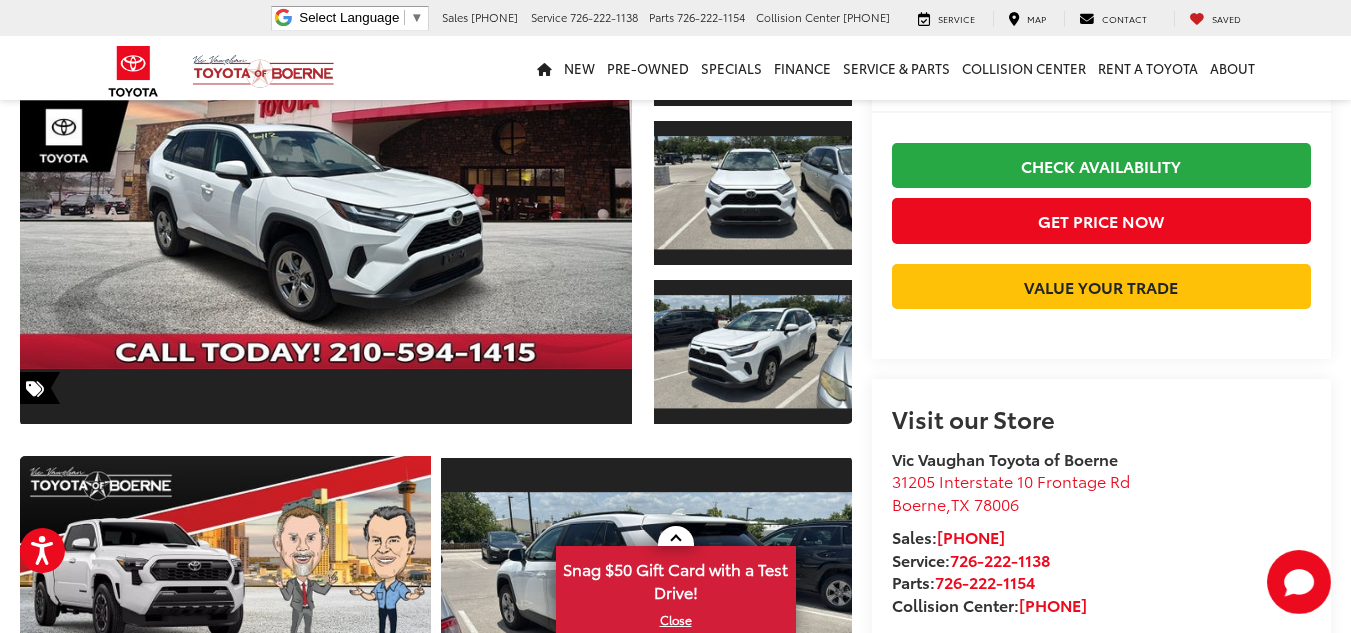 scroll, scrollTop: 0, scrollLeft: 0, axis: both 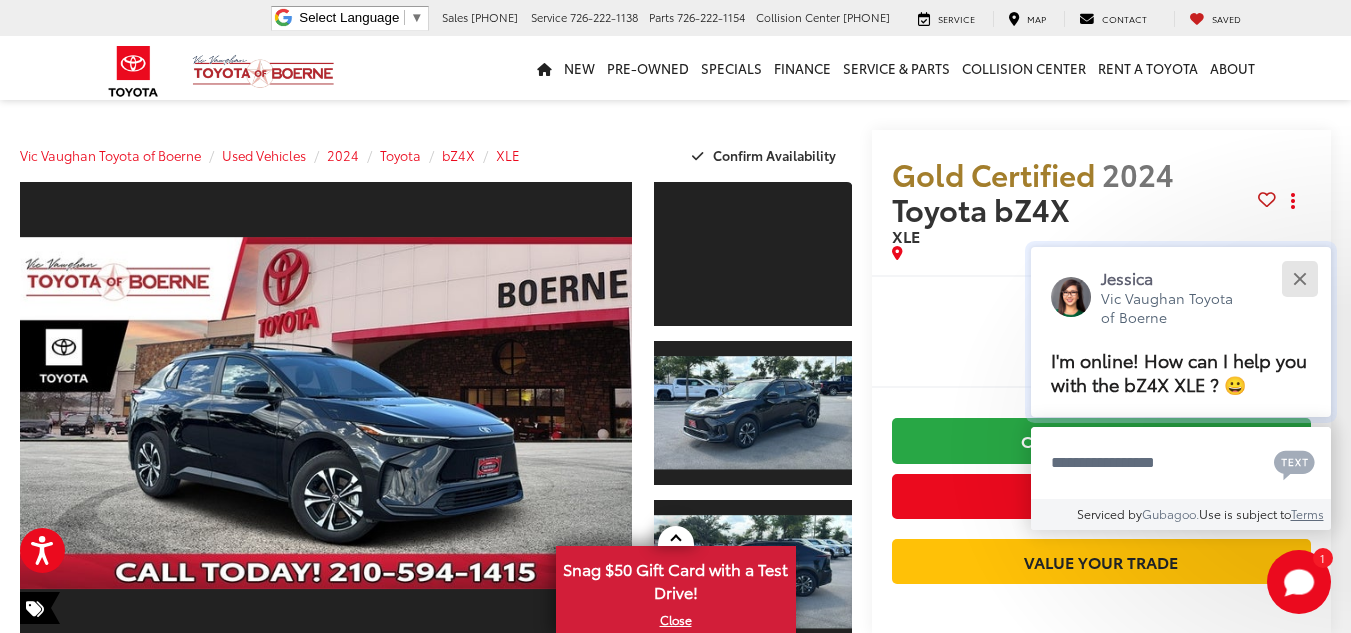 click at bounding box center (1299, 278) 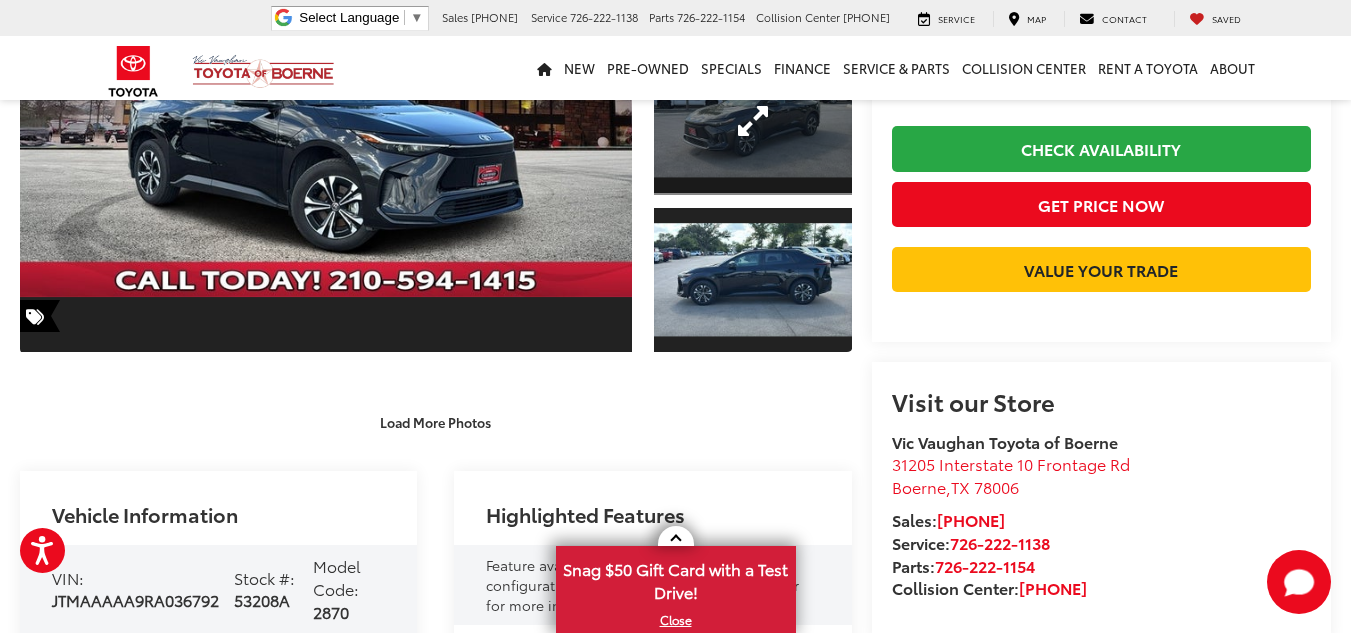 scroll, scrollTop: 290, scrollLeft: 0, axis: vertical 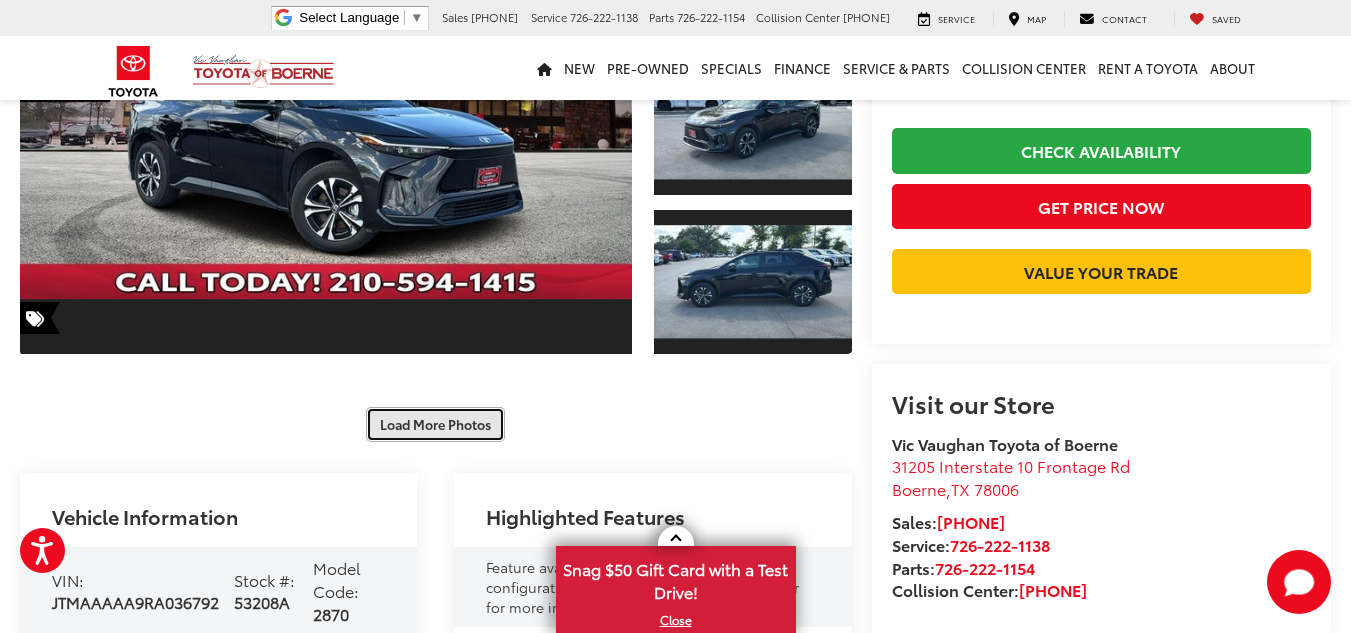 click on "Load More Photos" at bounding box center [435, 424] 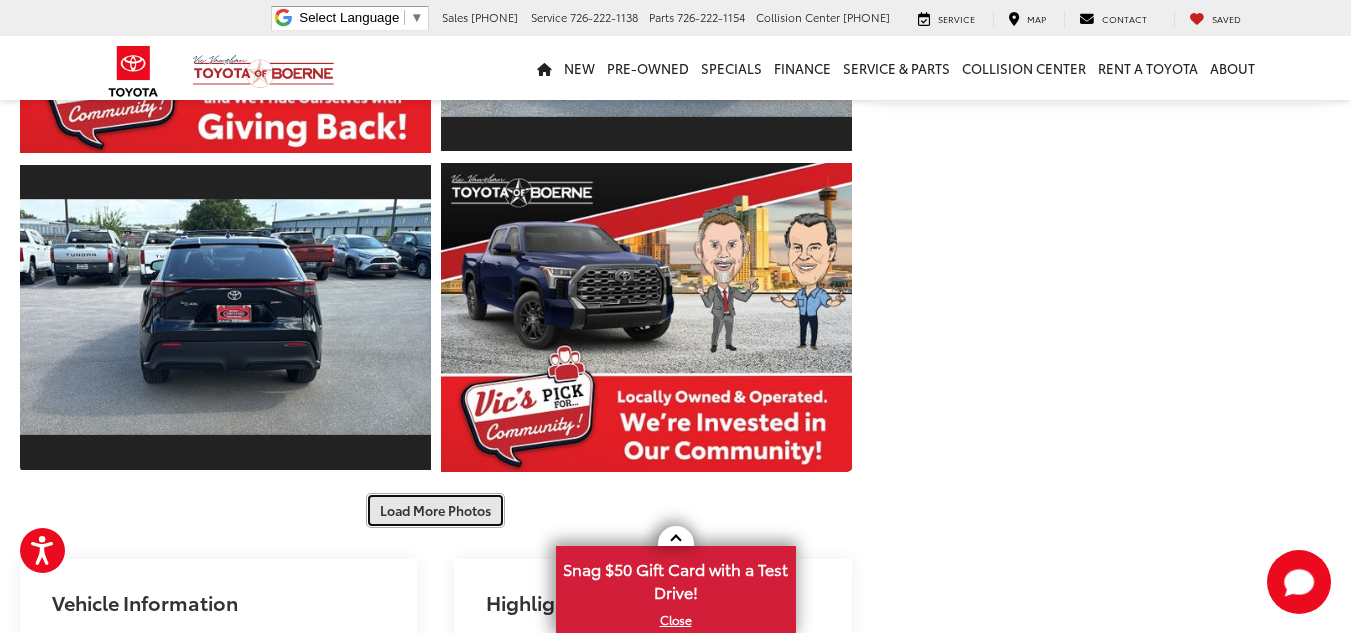 scroll, scrollTop: 1042, scrollLeft: 0, axis: vertical 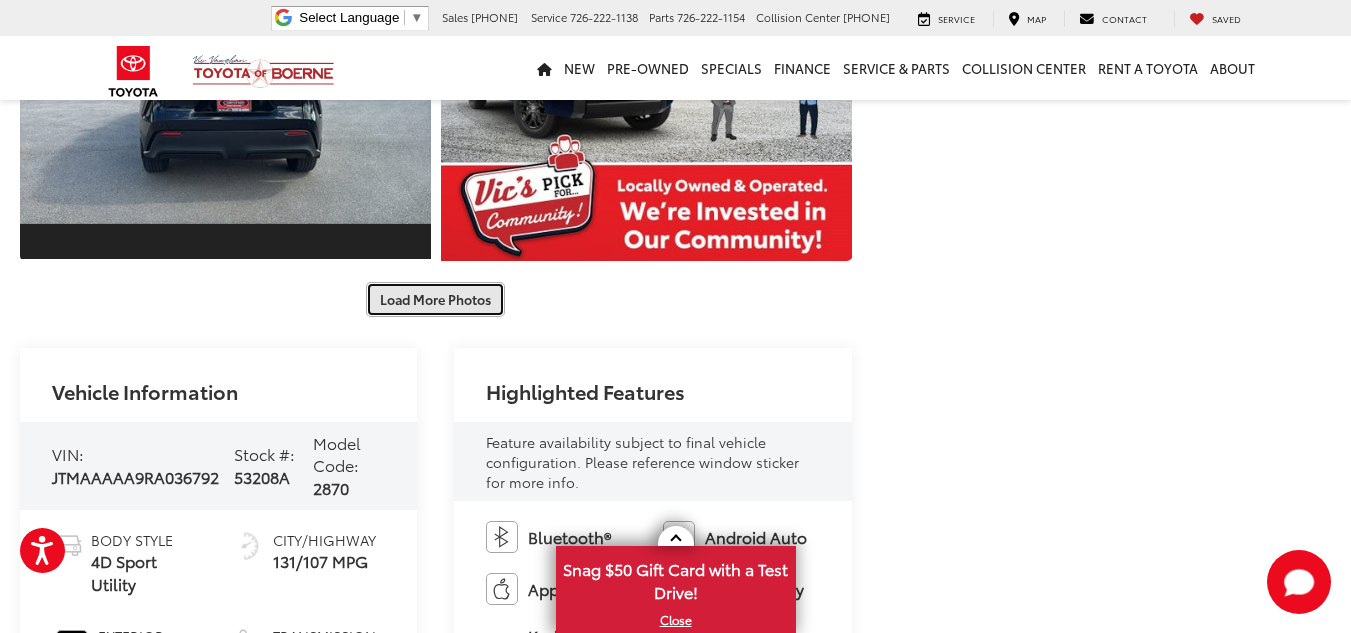 click on "Load More Photos" at bounding box center [435, 299] 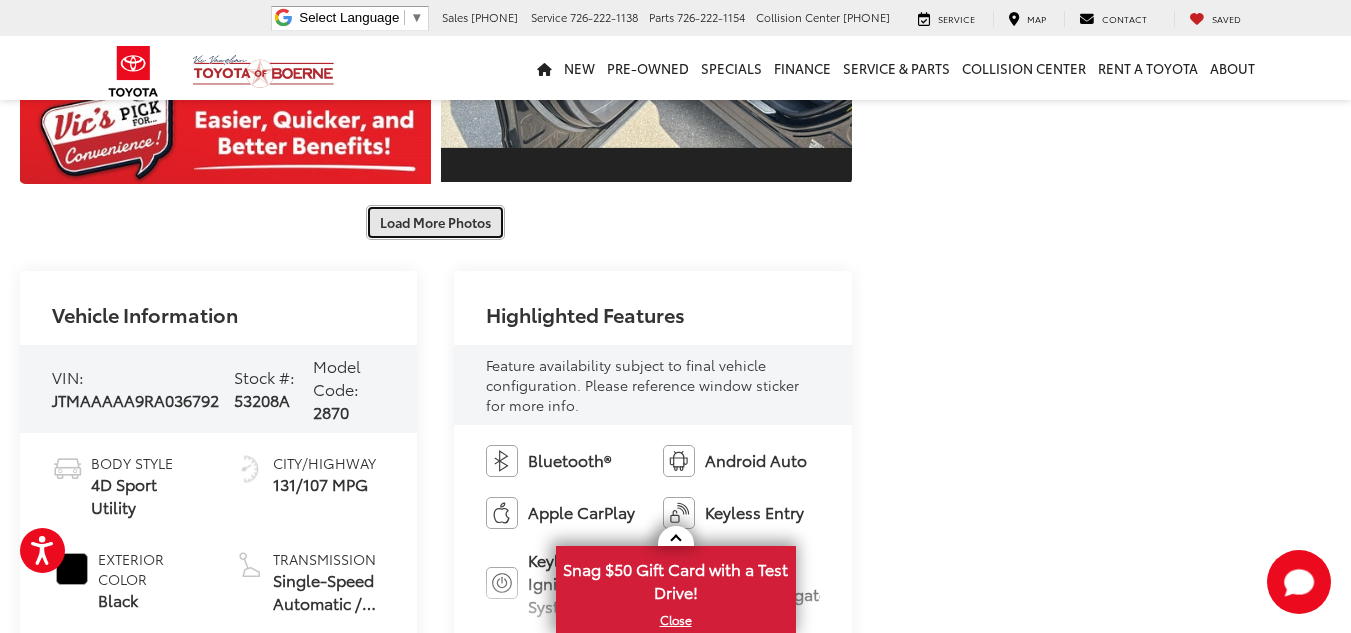 scroll, scrollTop: 1756, scrollLeft: 0, axis: vertical 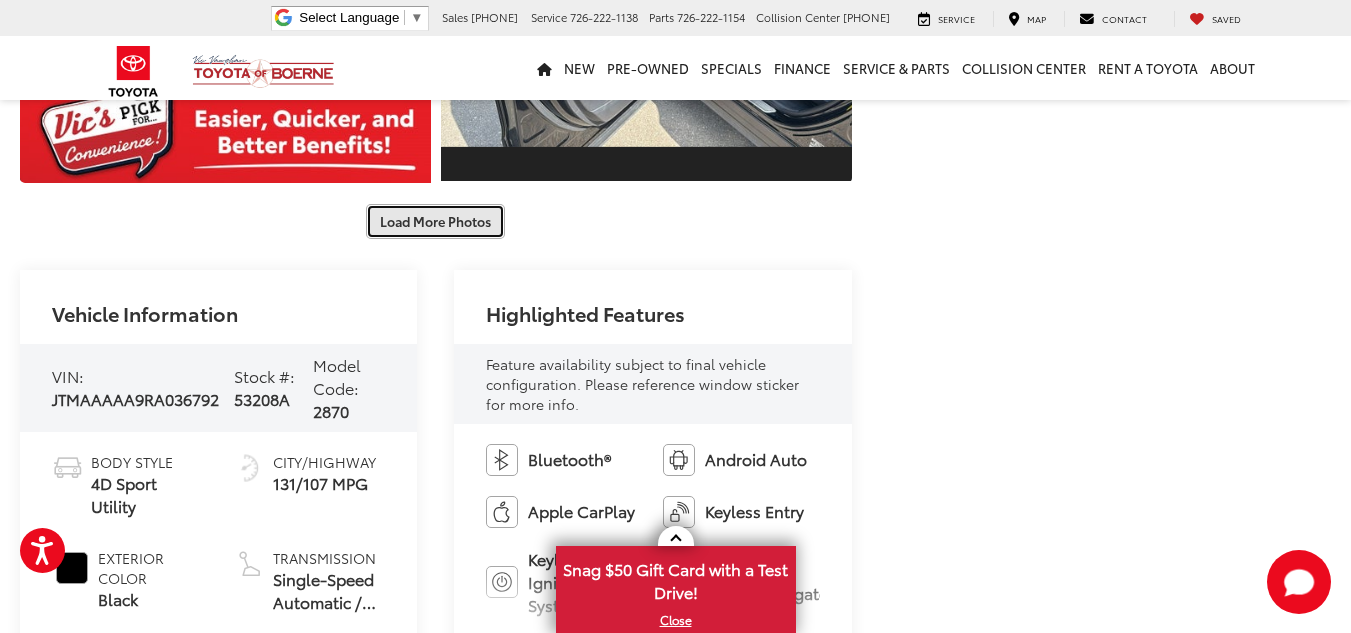 click on "Load More Photos" at bounding box center (435, 221) 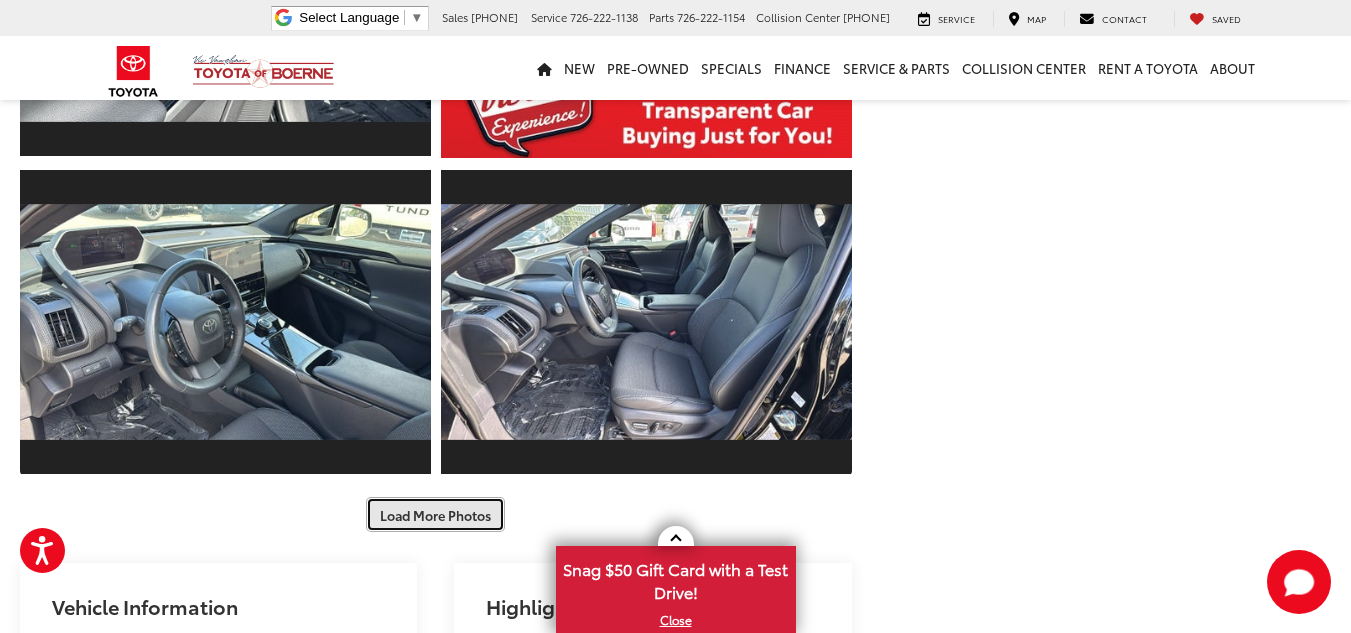 scroll, scrollTop: 2100, scrollLeft: 0, axis: vertical 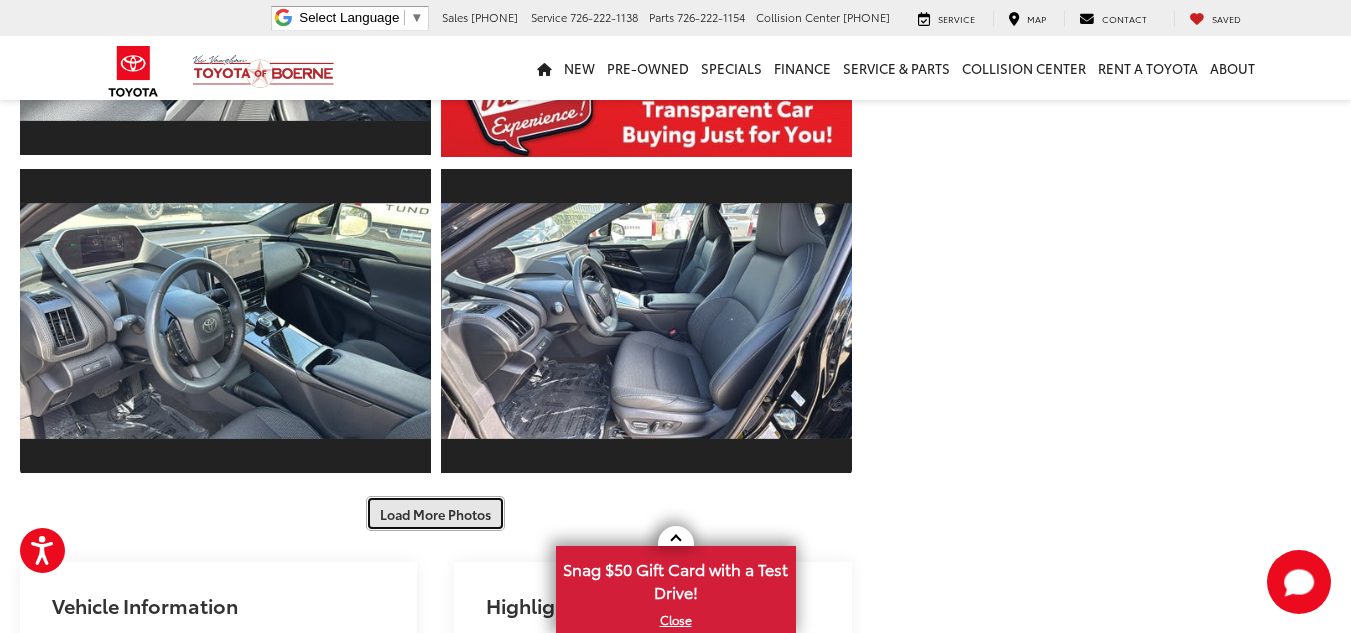 click on "Load More Photos" at bounding box center (435, 513) 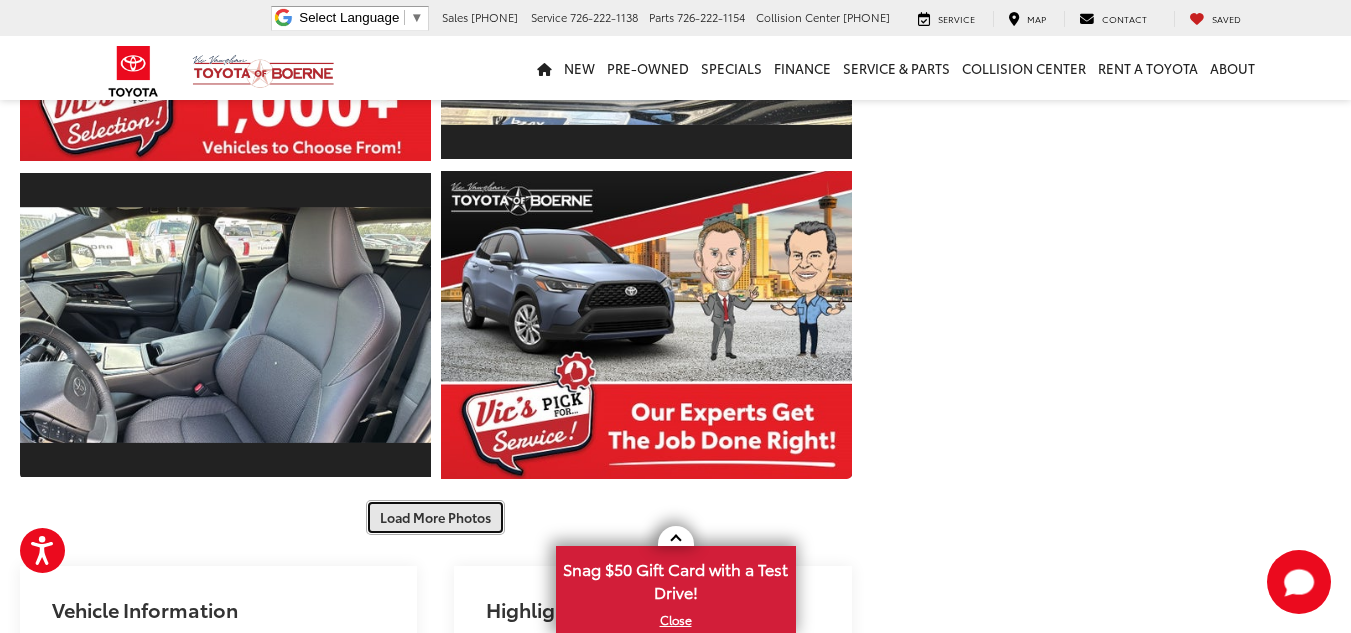 scroll, scrollTop: 2734, scrollLeft: 0, axis: vertical 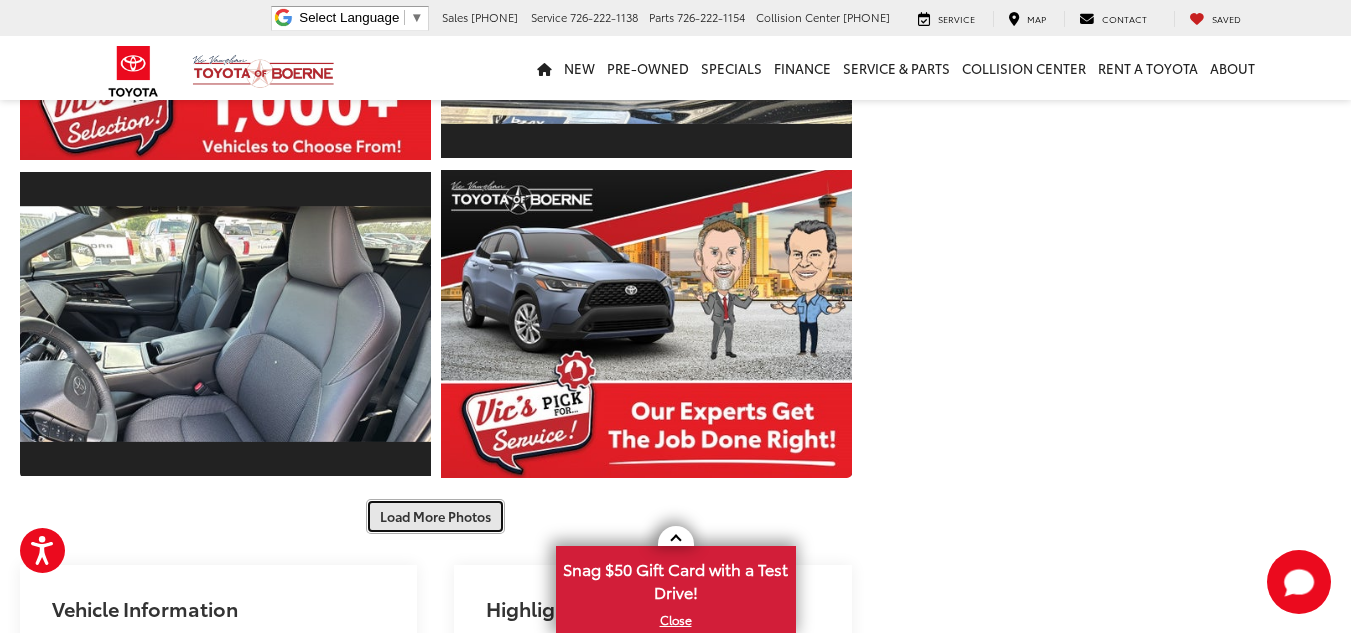 click on "Load More Photos" at bounding box center (435, 516) 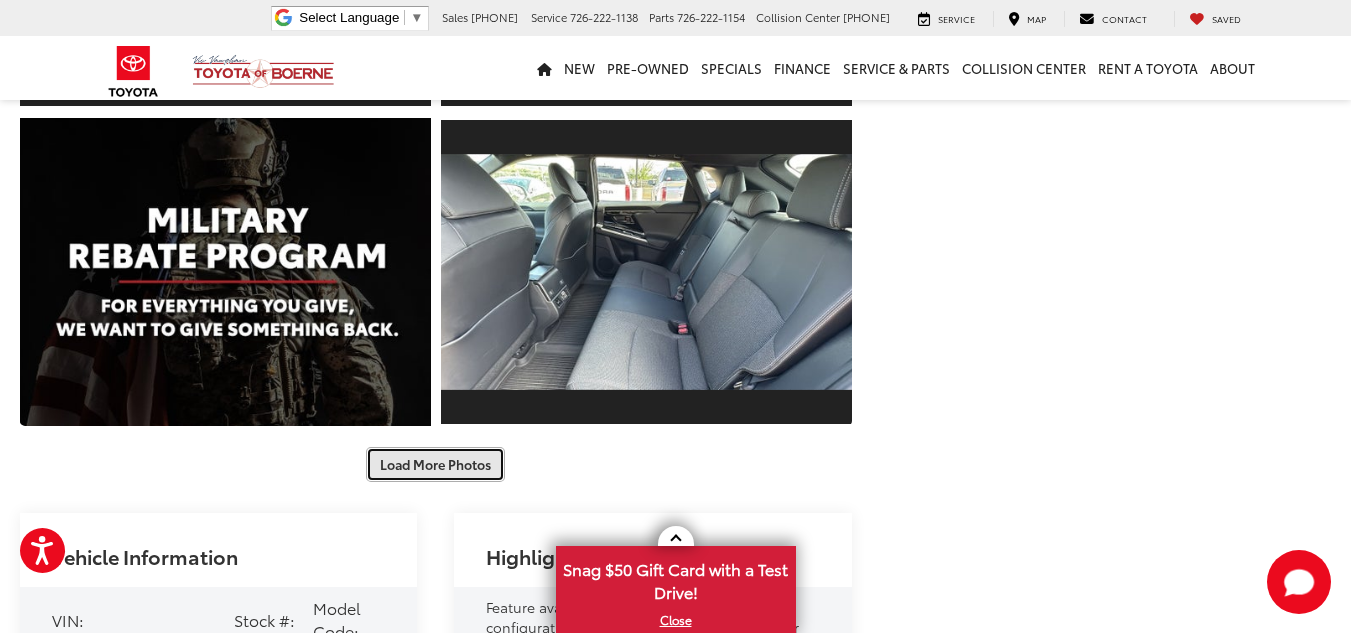 scroll, scrollTop: 3424, scrollLeft: 0, axis: vertical 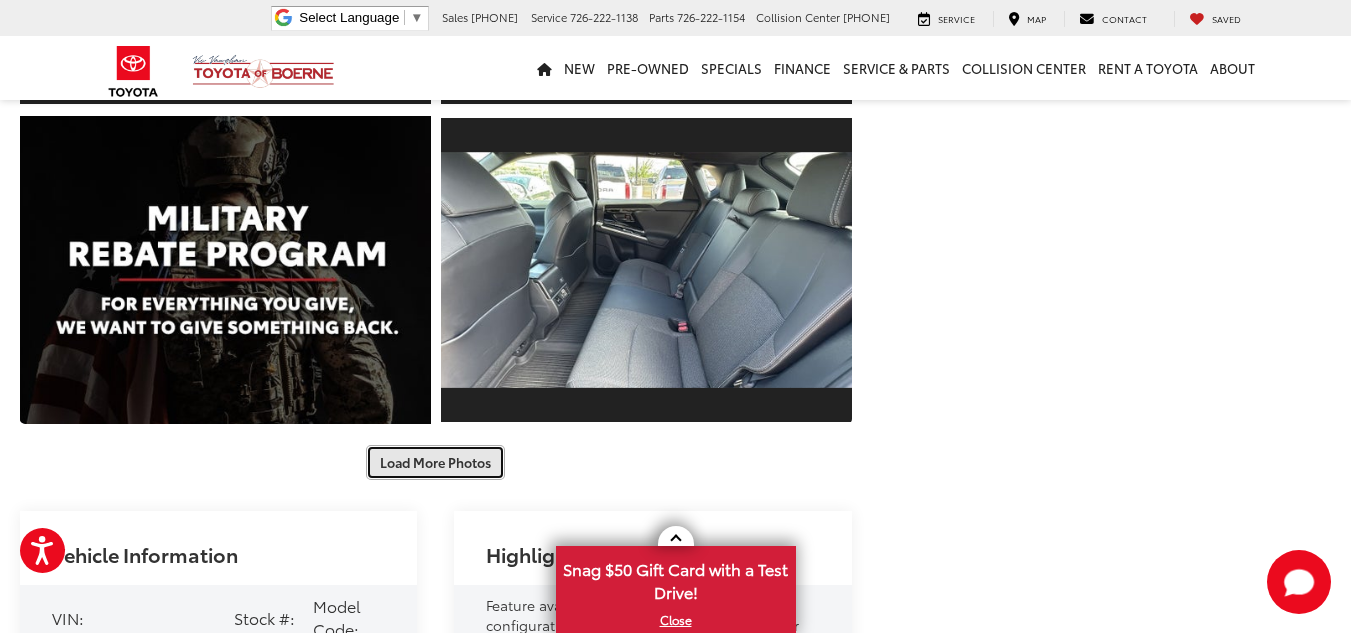 click on "Load More Photos" at bounding box center [435, 462] 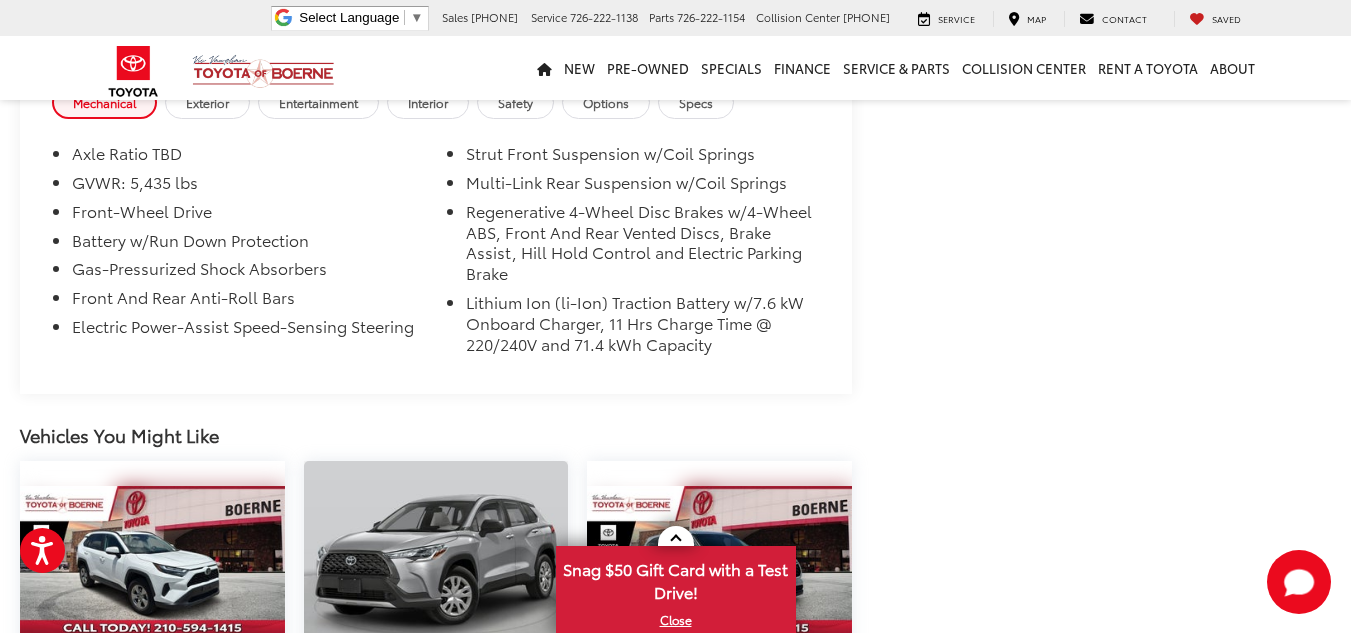 scroll, scrollTop: 5490, scrollLeft: 0, axis: vertical 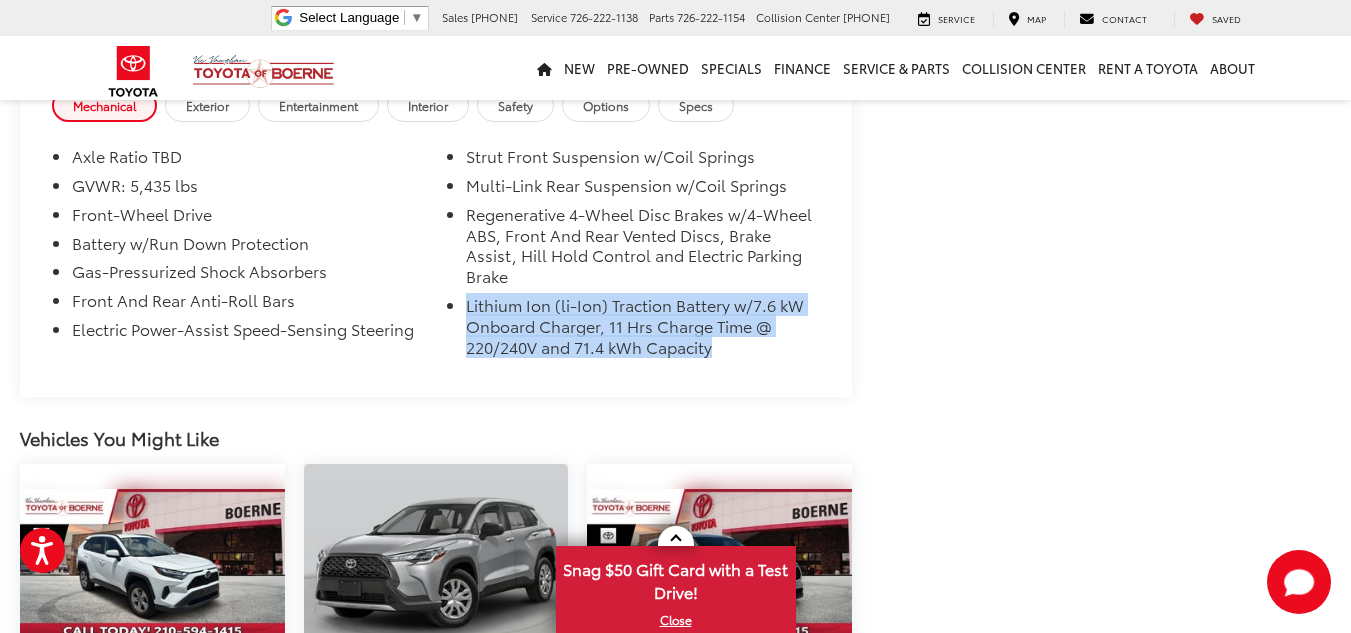 drag, startPoint x: 469, startPoint y: 321, endPoint x: 721, endPoint y: 370, distance: 256.7197 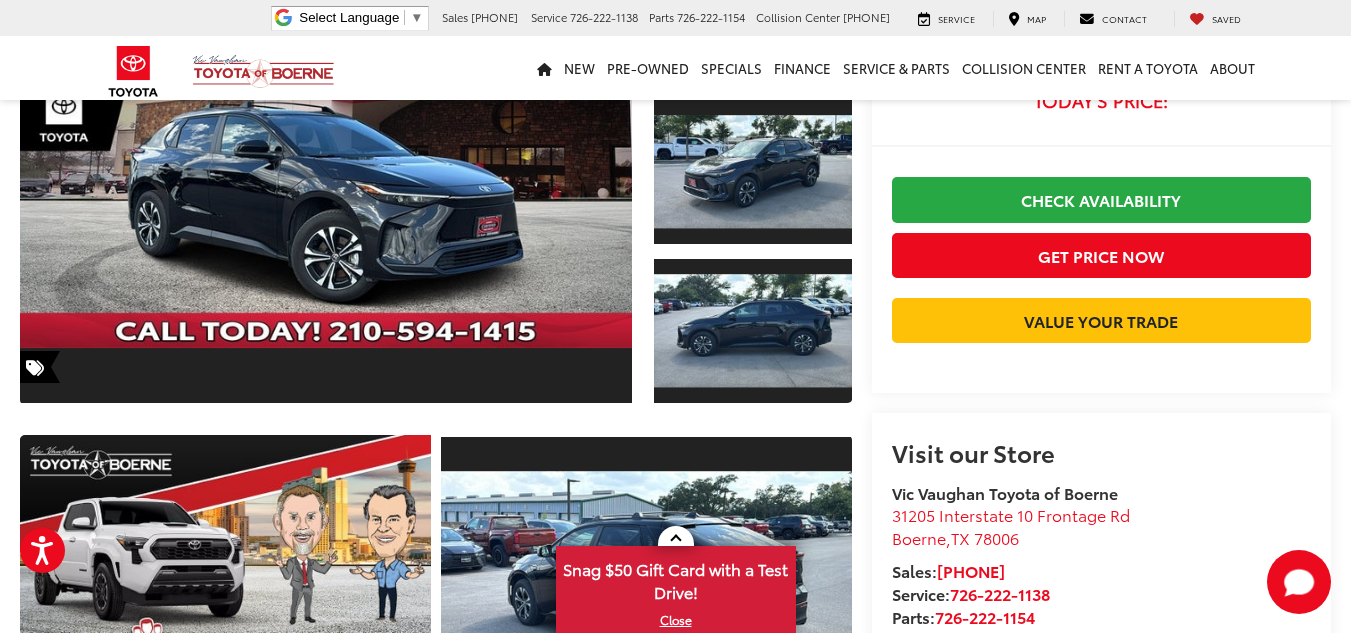 scroll, scrollTop: 0, scrollLeft: 0, axis: both 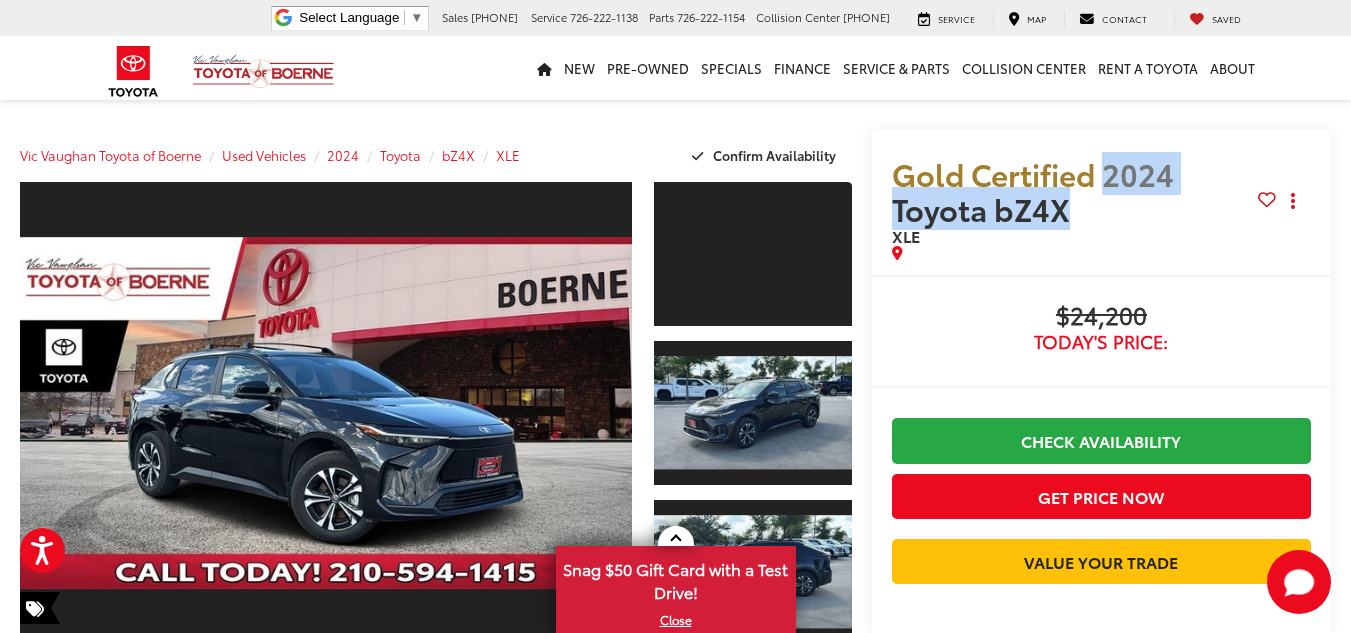 drag, startPoint x: 1078, startPoint y: 209, endPoint x: 1105, endPoint y: 180, distance: 39.623226 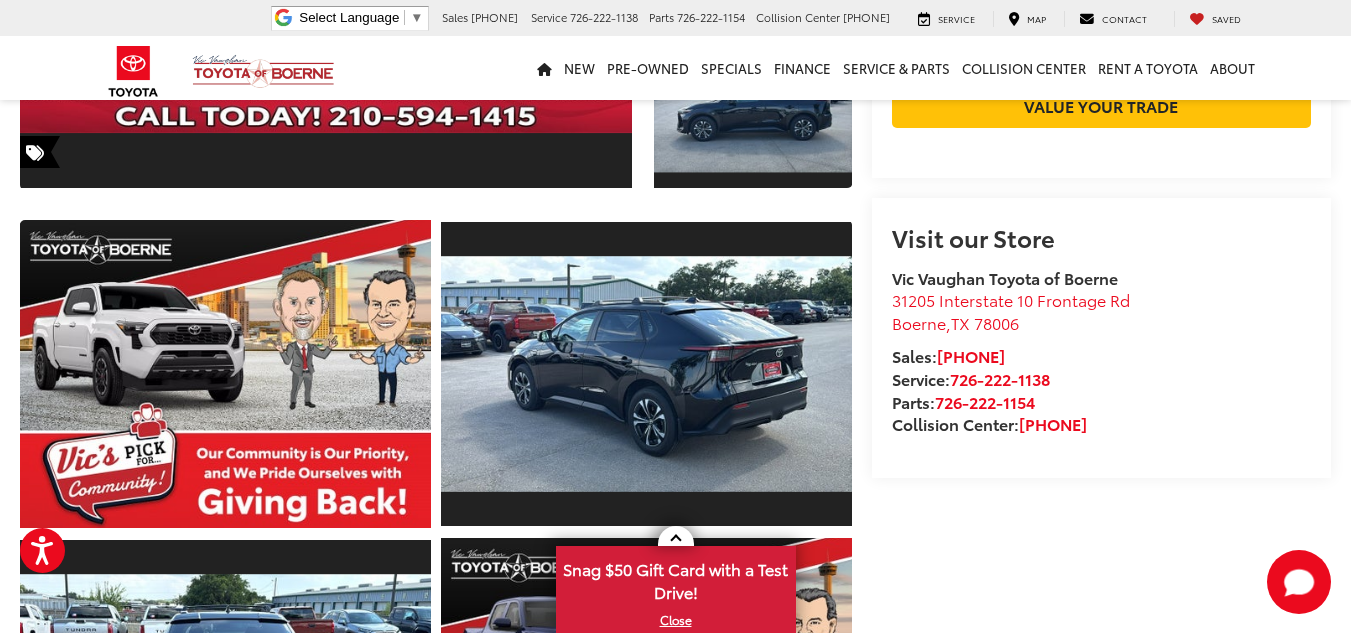 scroll, scrollTop: 457, scrollLeft: 0, axis: vertical 